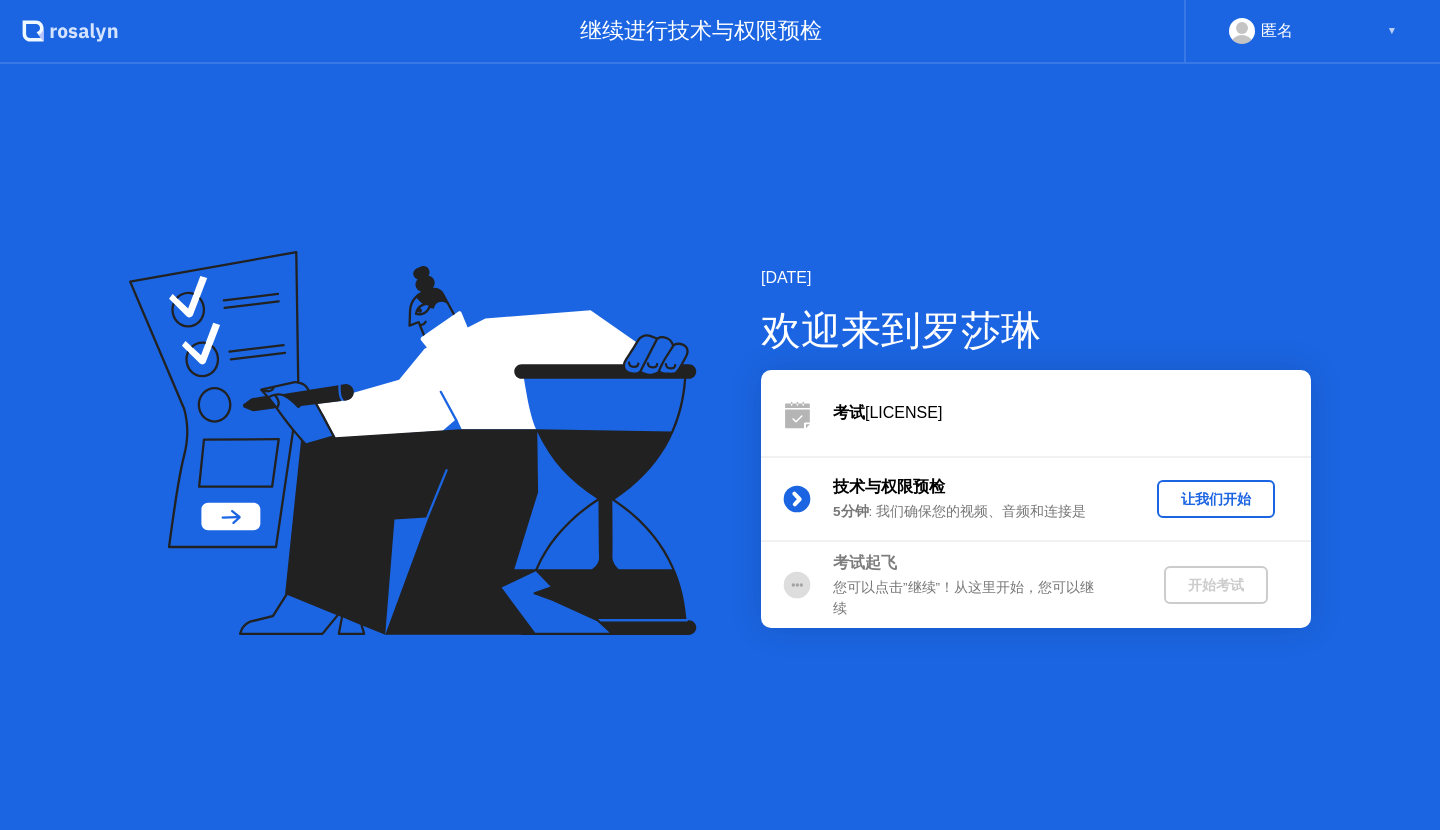 scroll, scrollTop: 0, scrollLeft: 0, axis: both 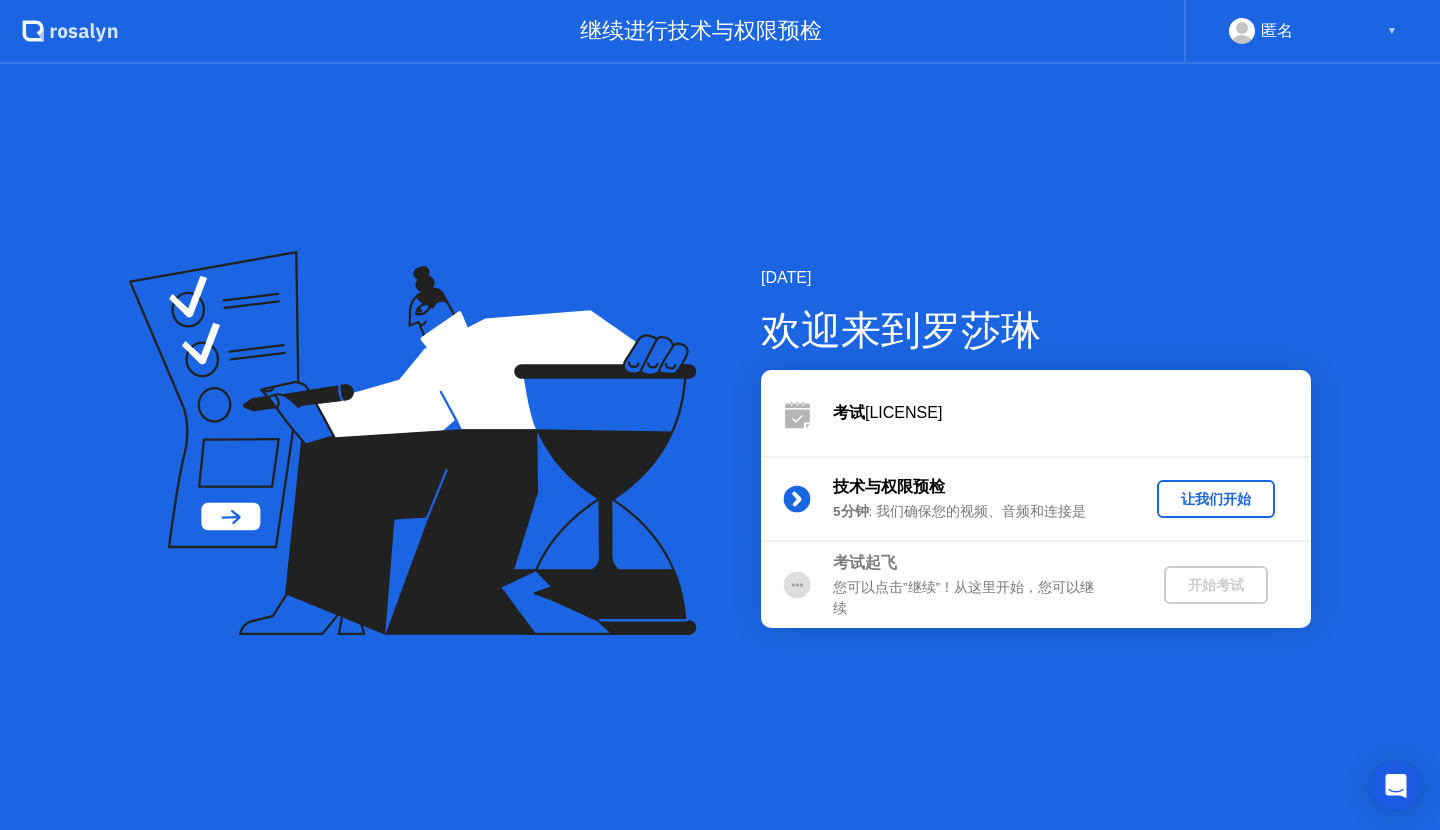 click on "让我们开始" 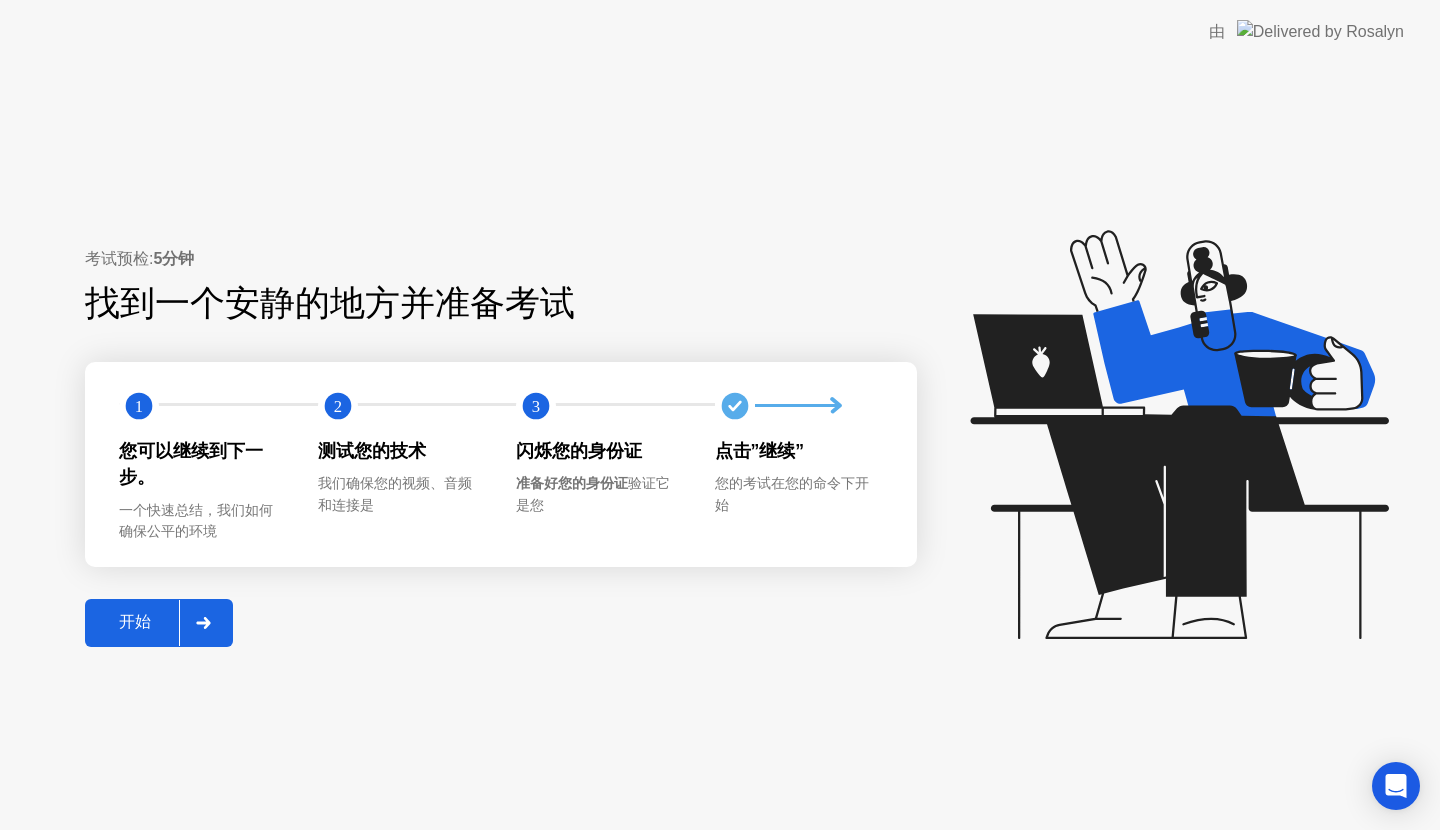 click 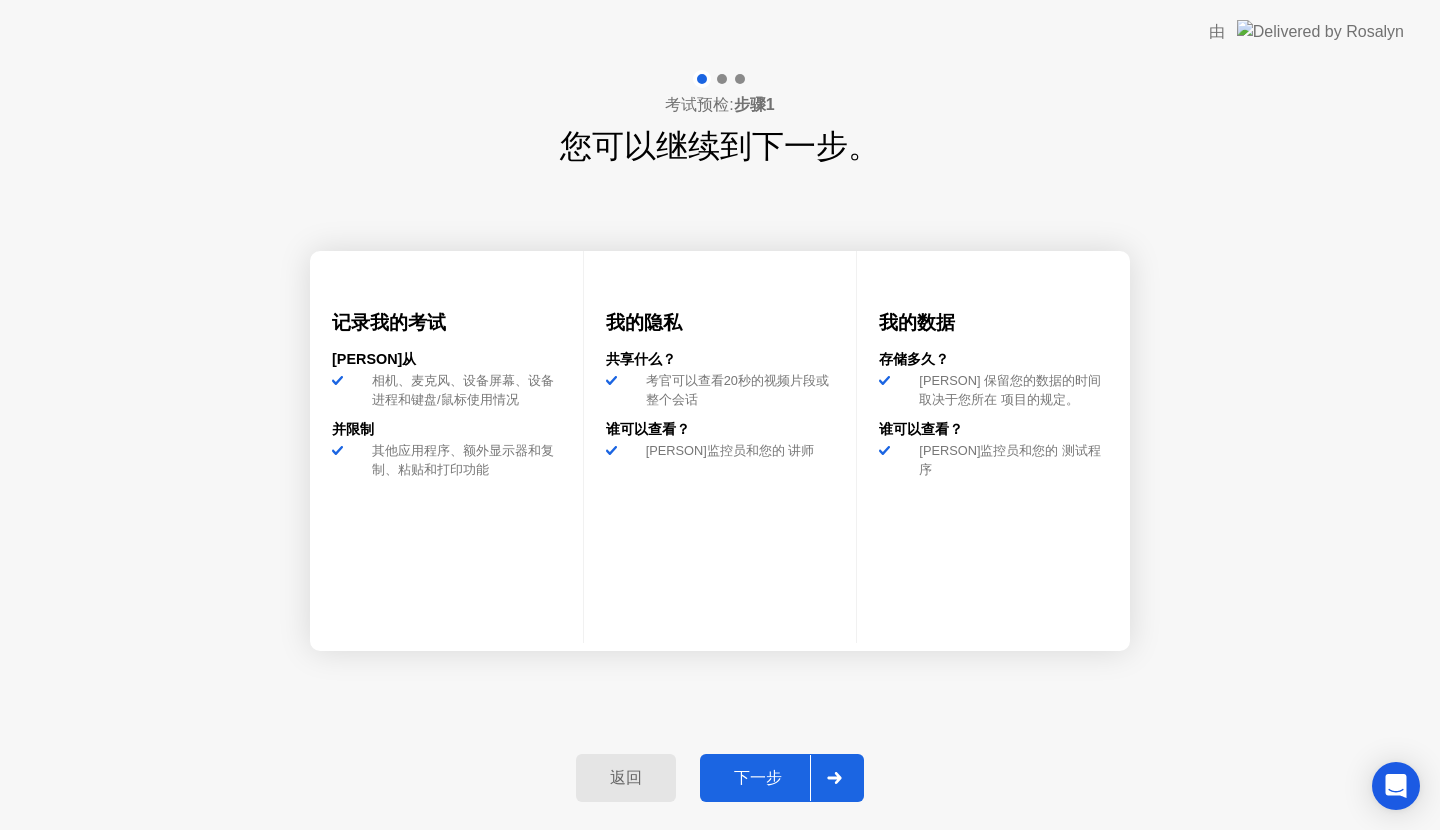 click on "下一步" 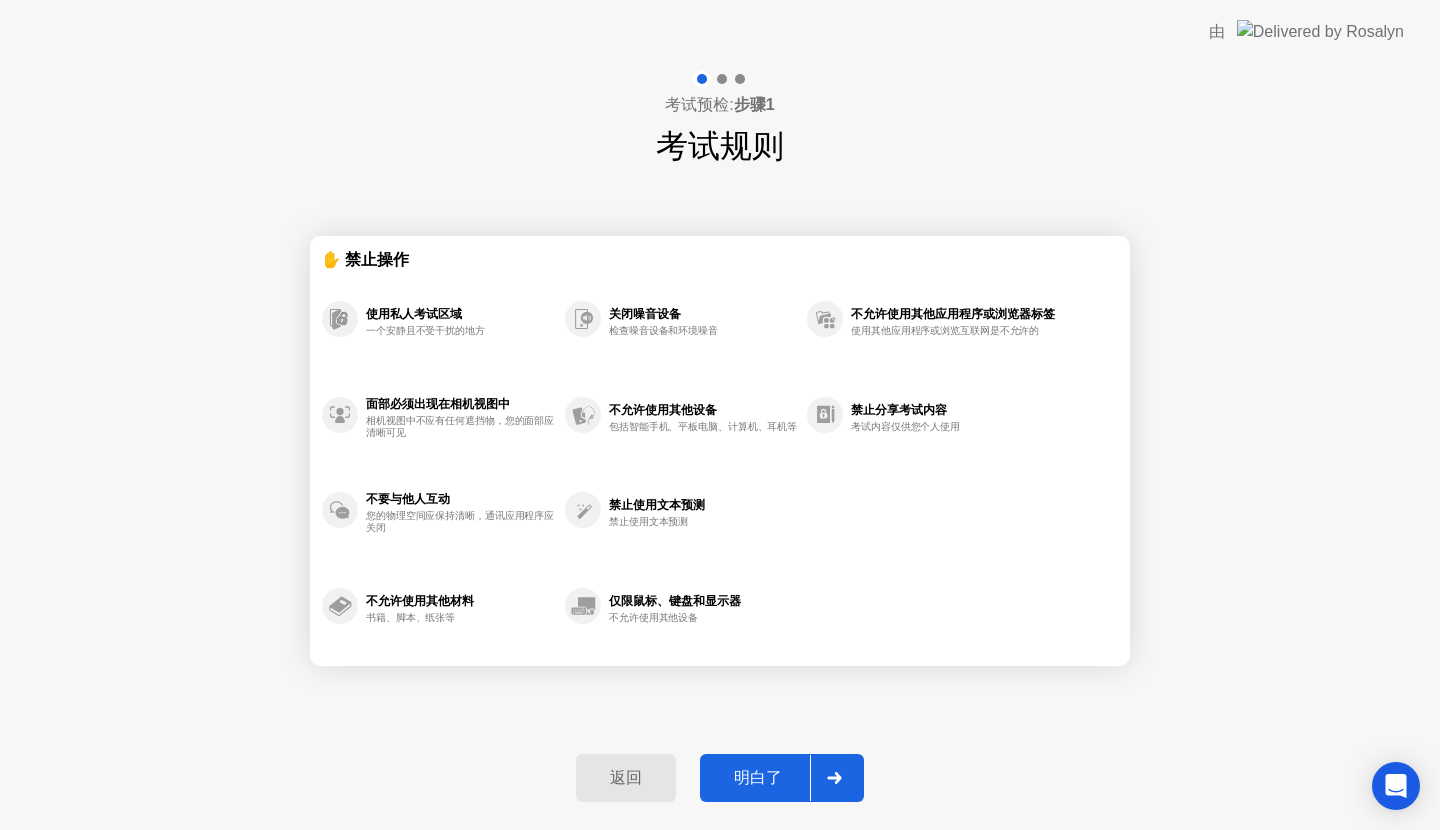 click on "明白了" 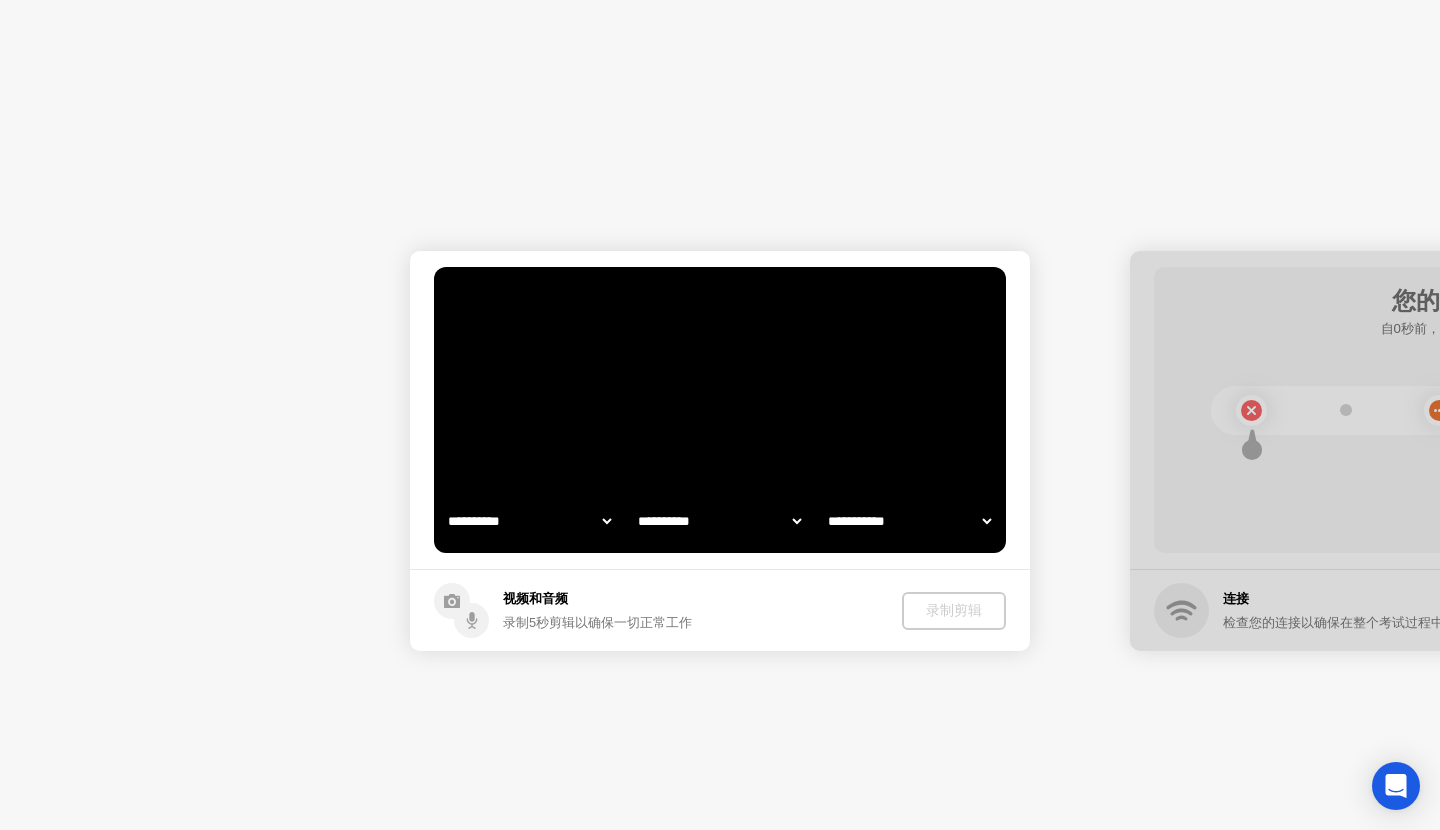 select on "**********" 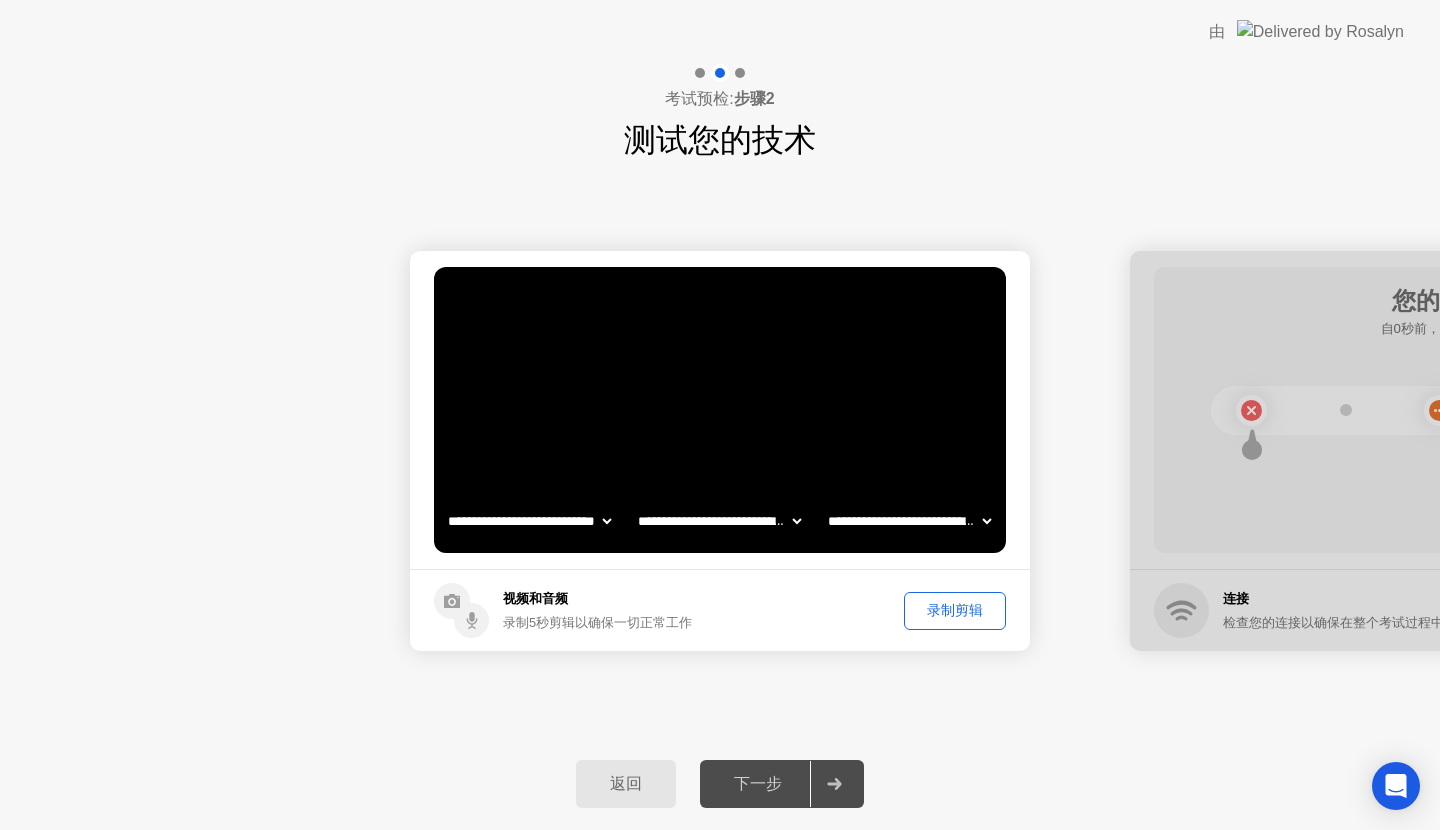click on "录制剪辑" 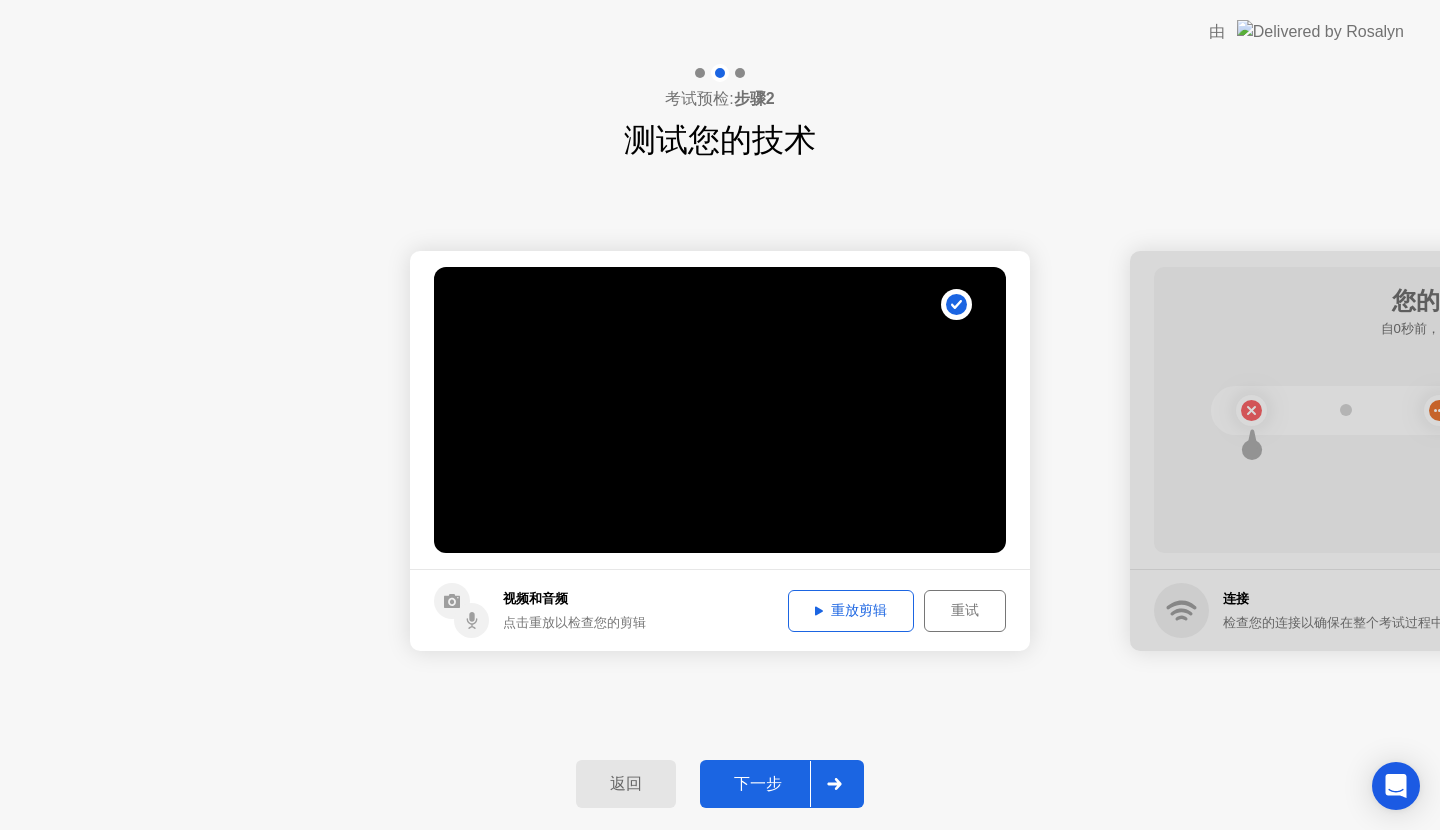 click on "重放剪辑" 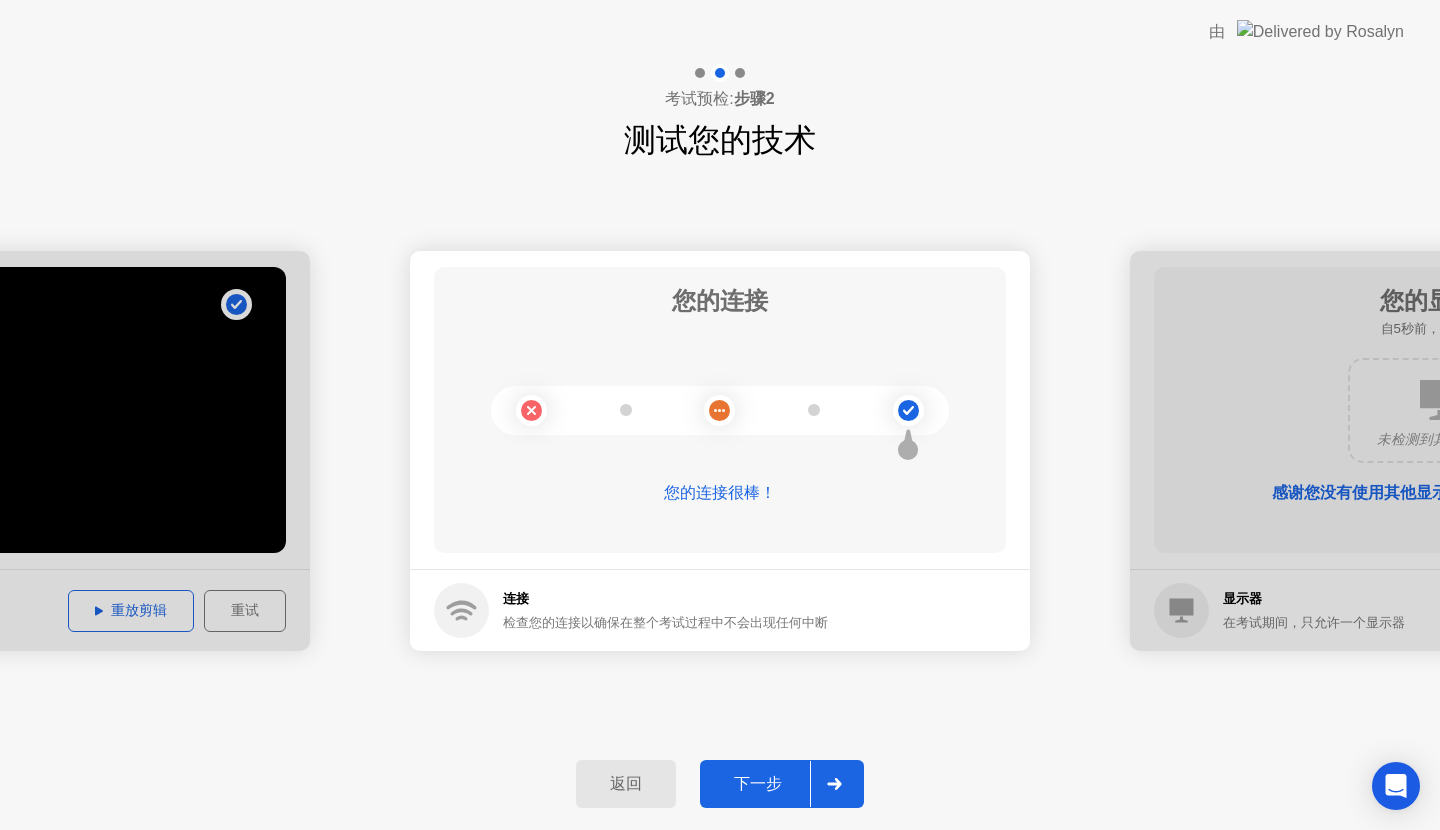 click on "下一步" 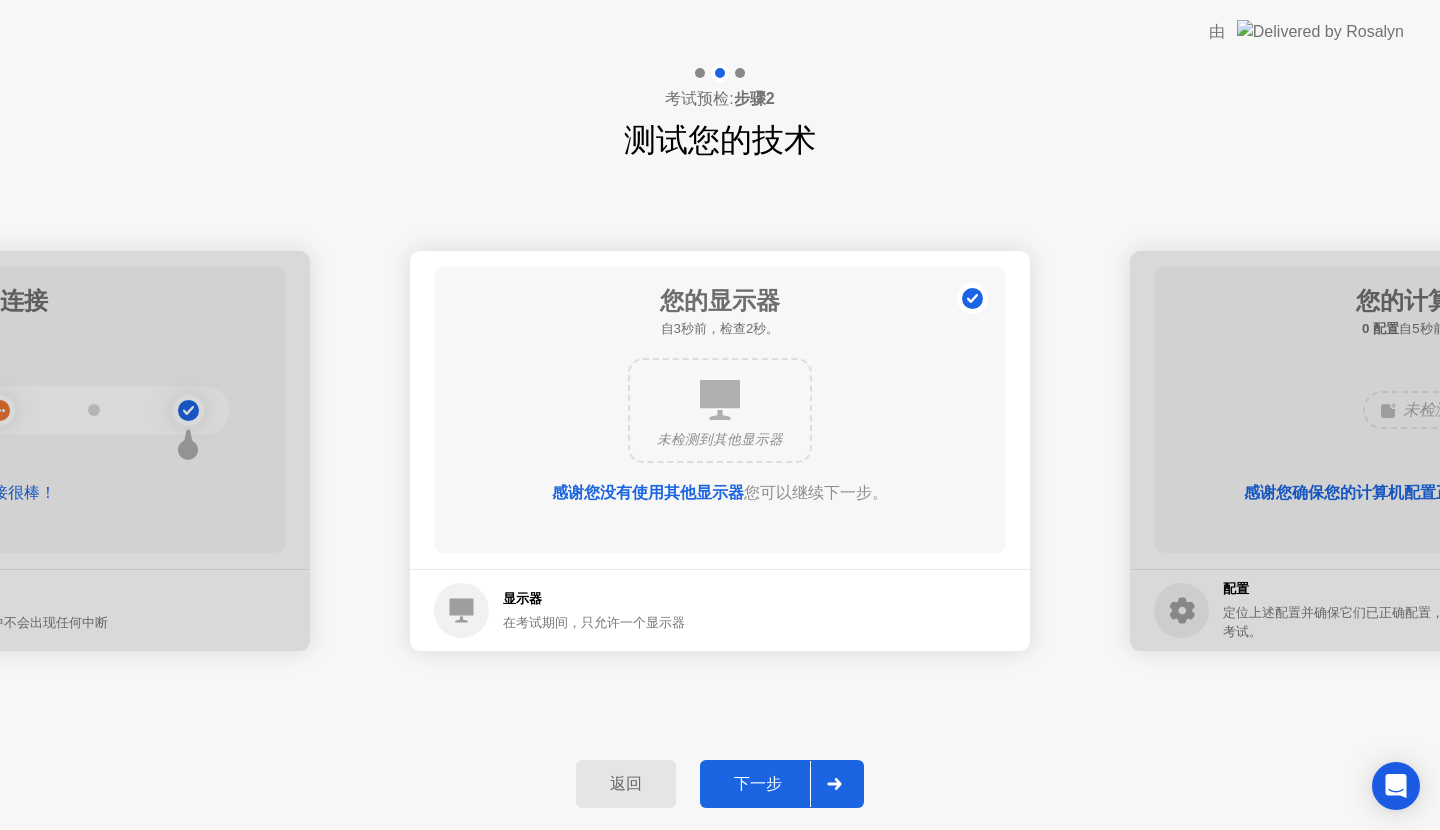 click on "下一步" 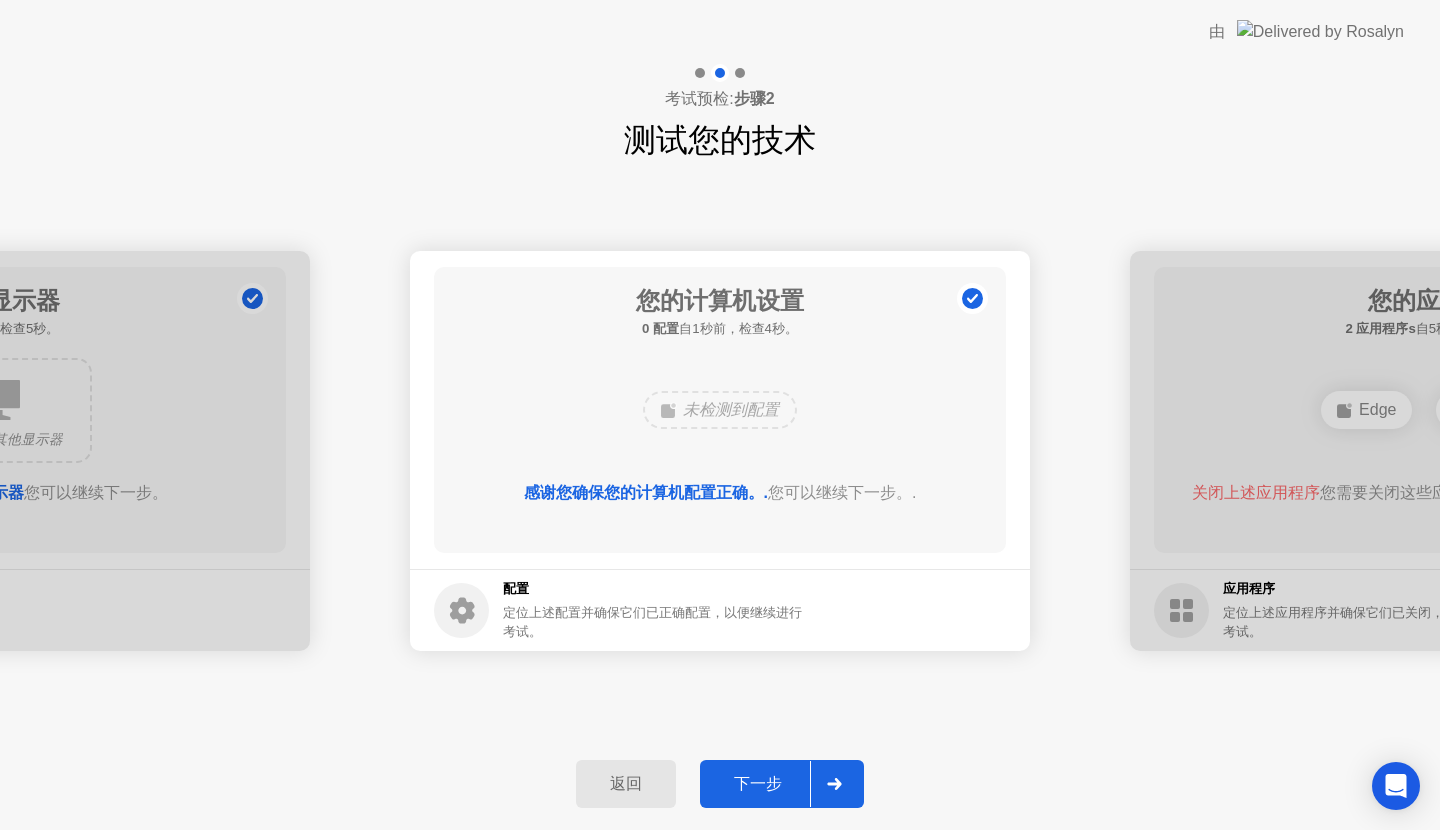 click on "下一步" 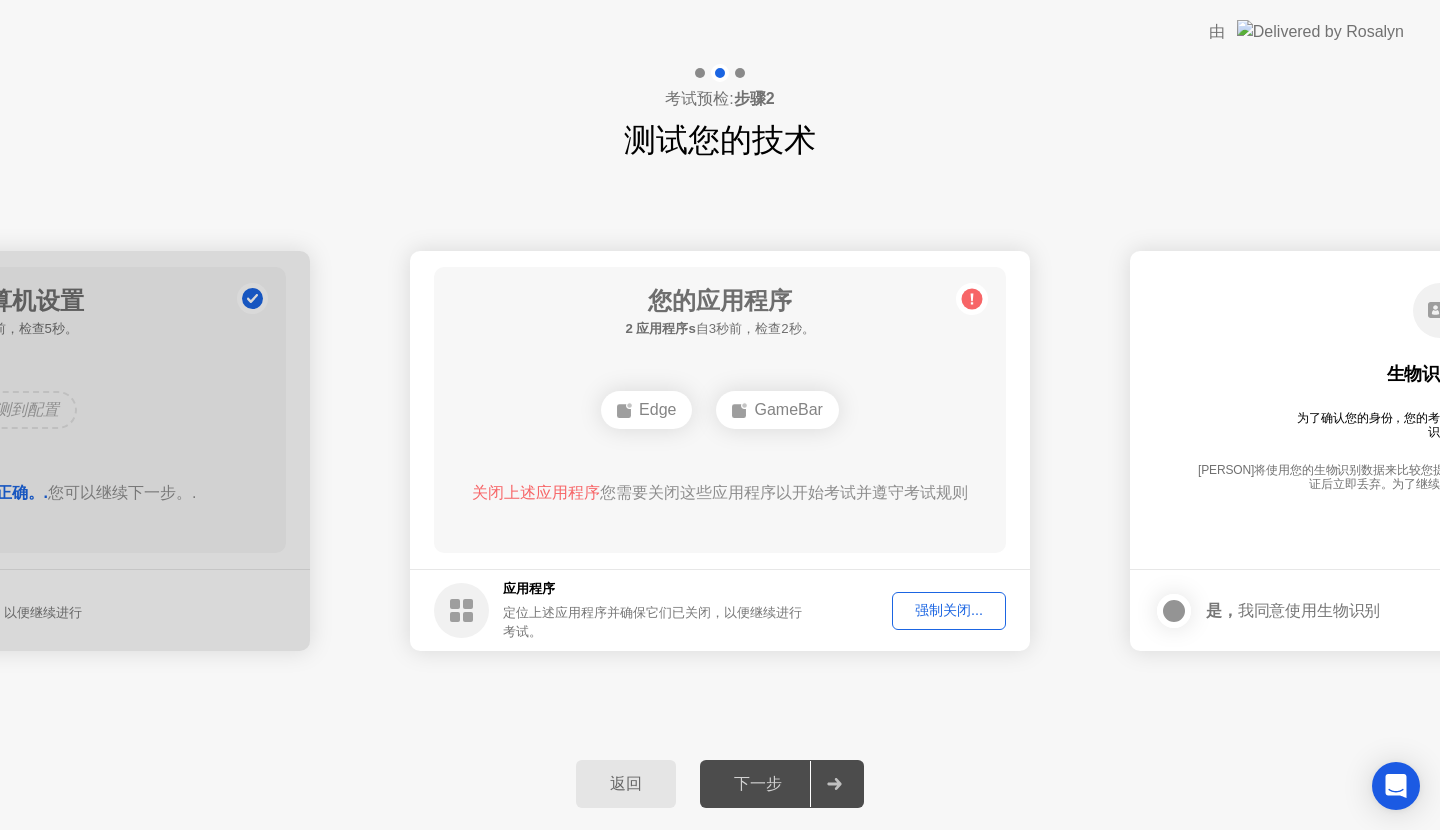 click on "强制关闭..." 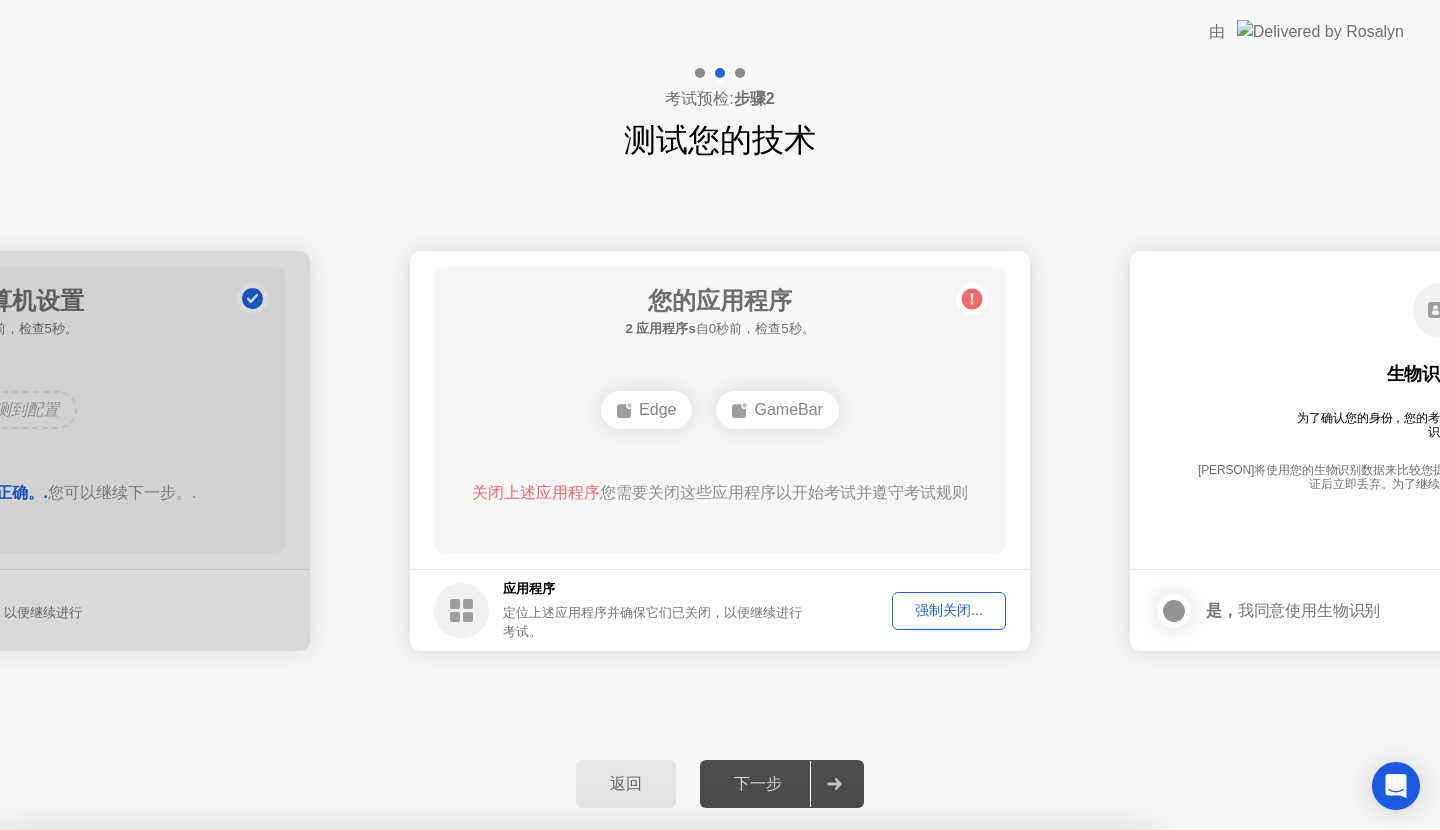 click on "确认" at bounding box center [635, 1105] 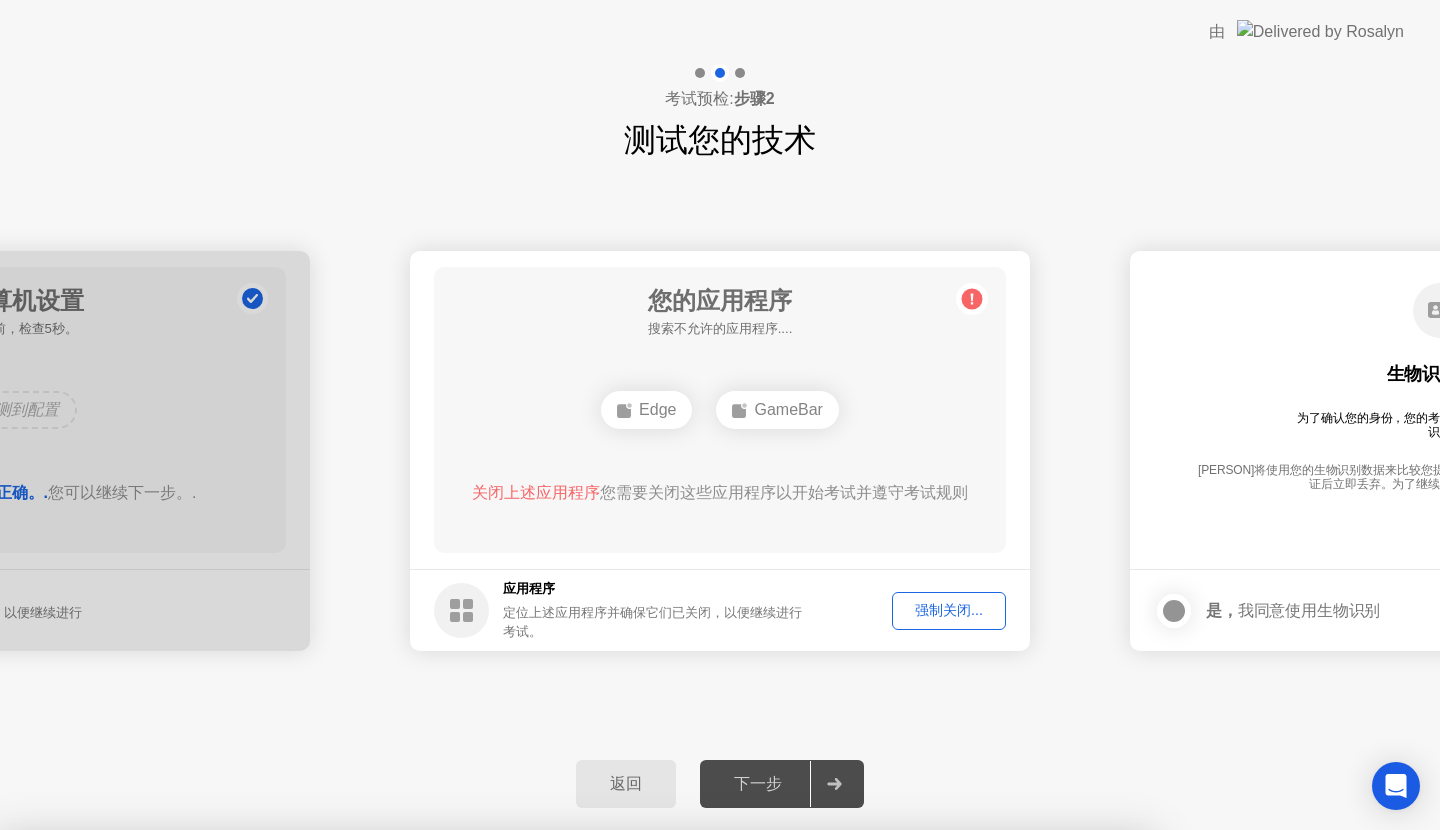 click on "关闭" at bounding box center [502, 1067] 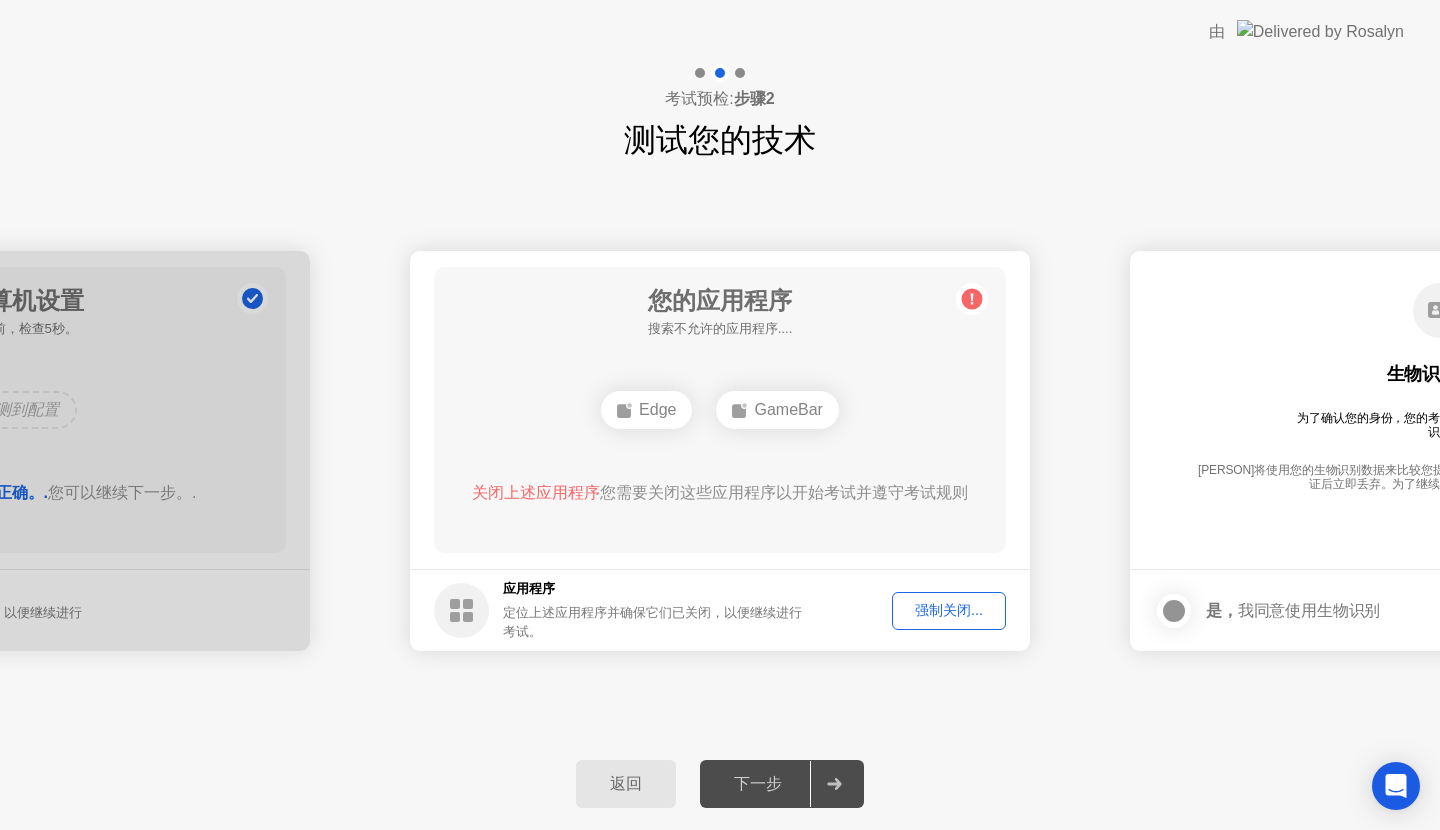 click on "强制关闭..." 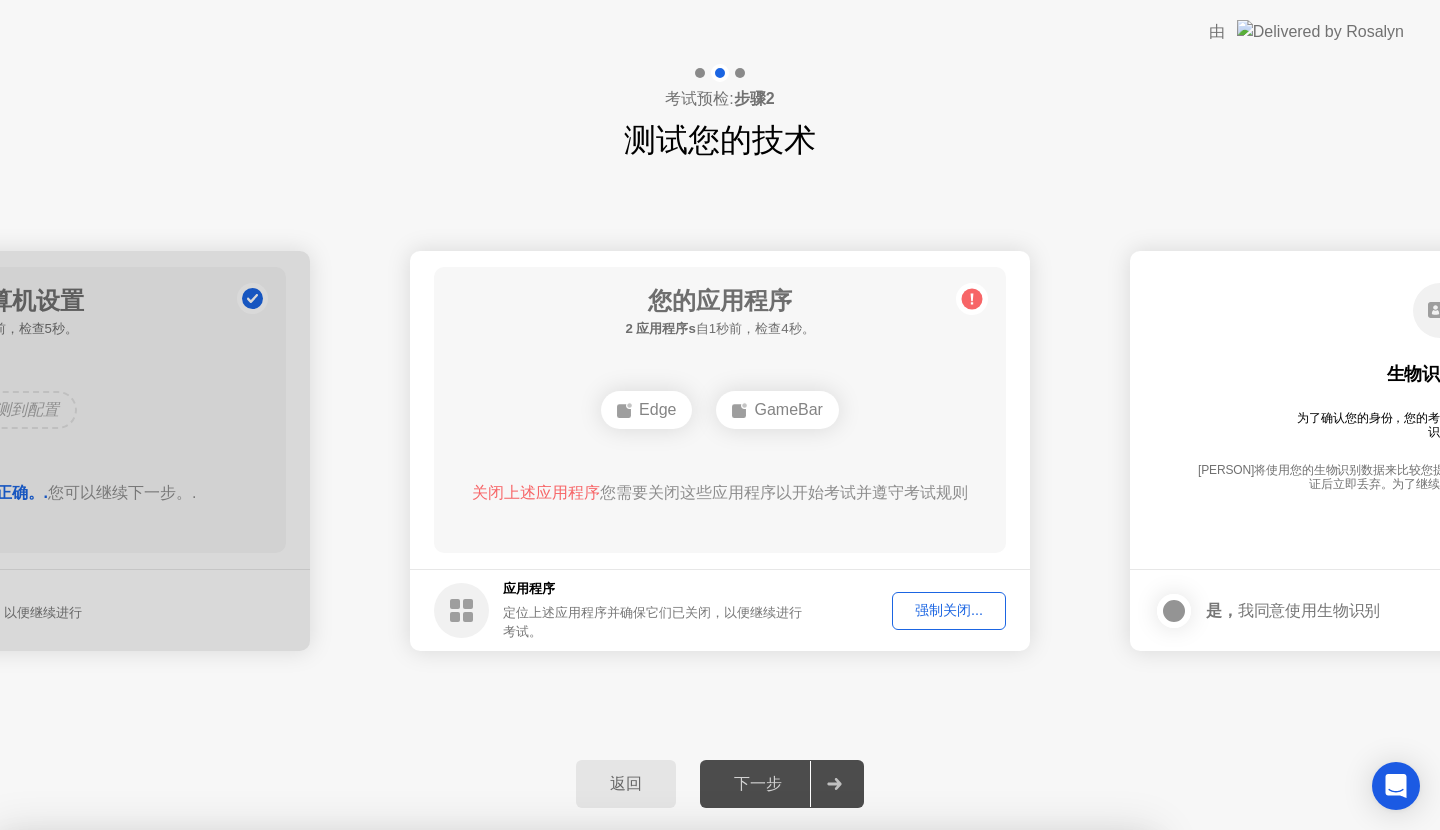 click on "Edge" at bounding box center [502, 1039] 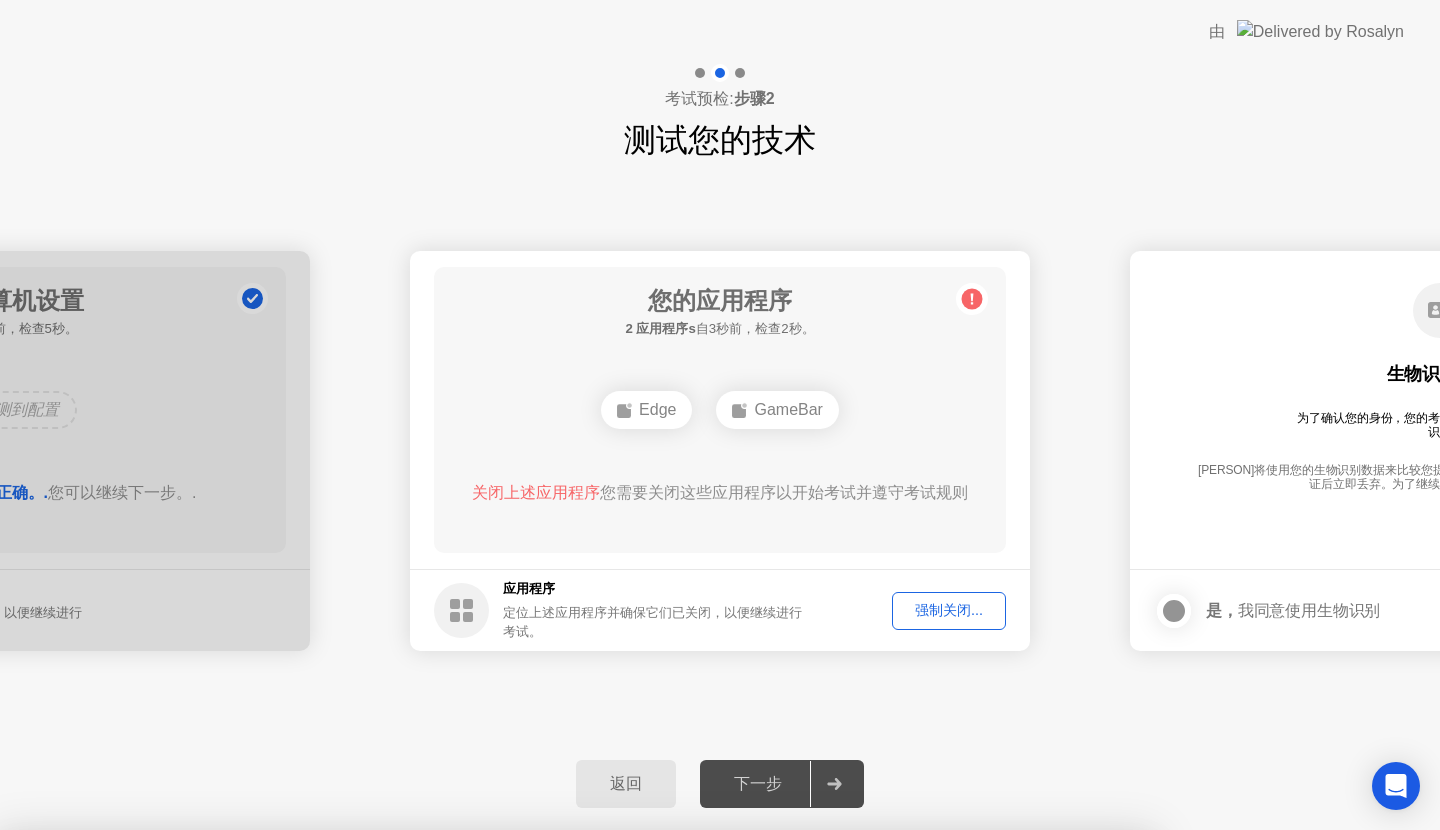 click on "确认" at bounding box center (635, 1105) 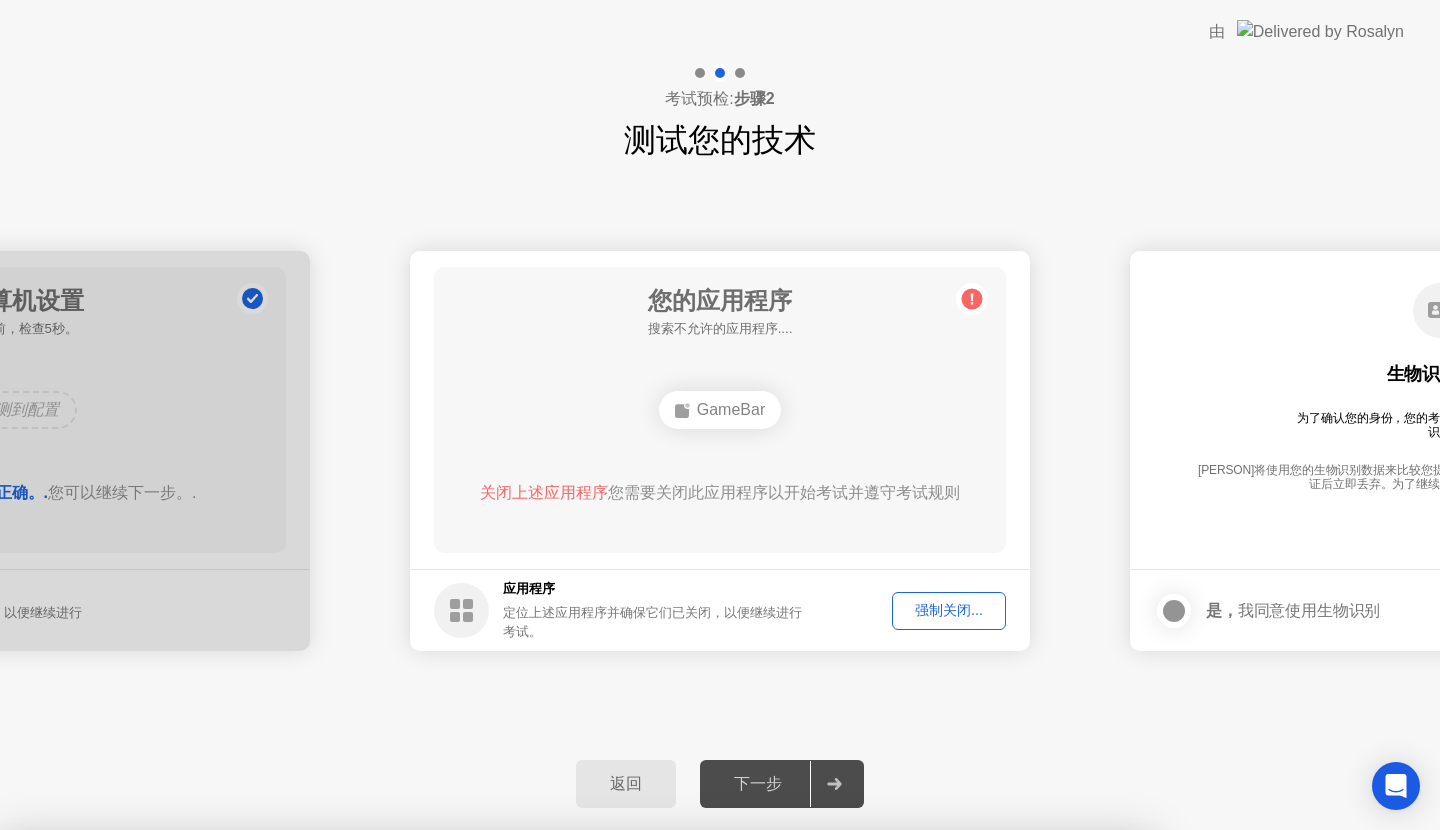 click on "阅读更多" at bounding box center [635, 1068] 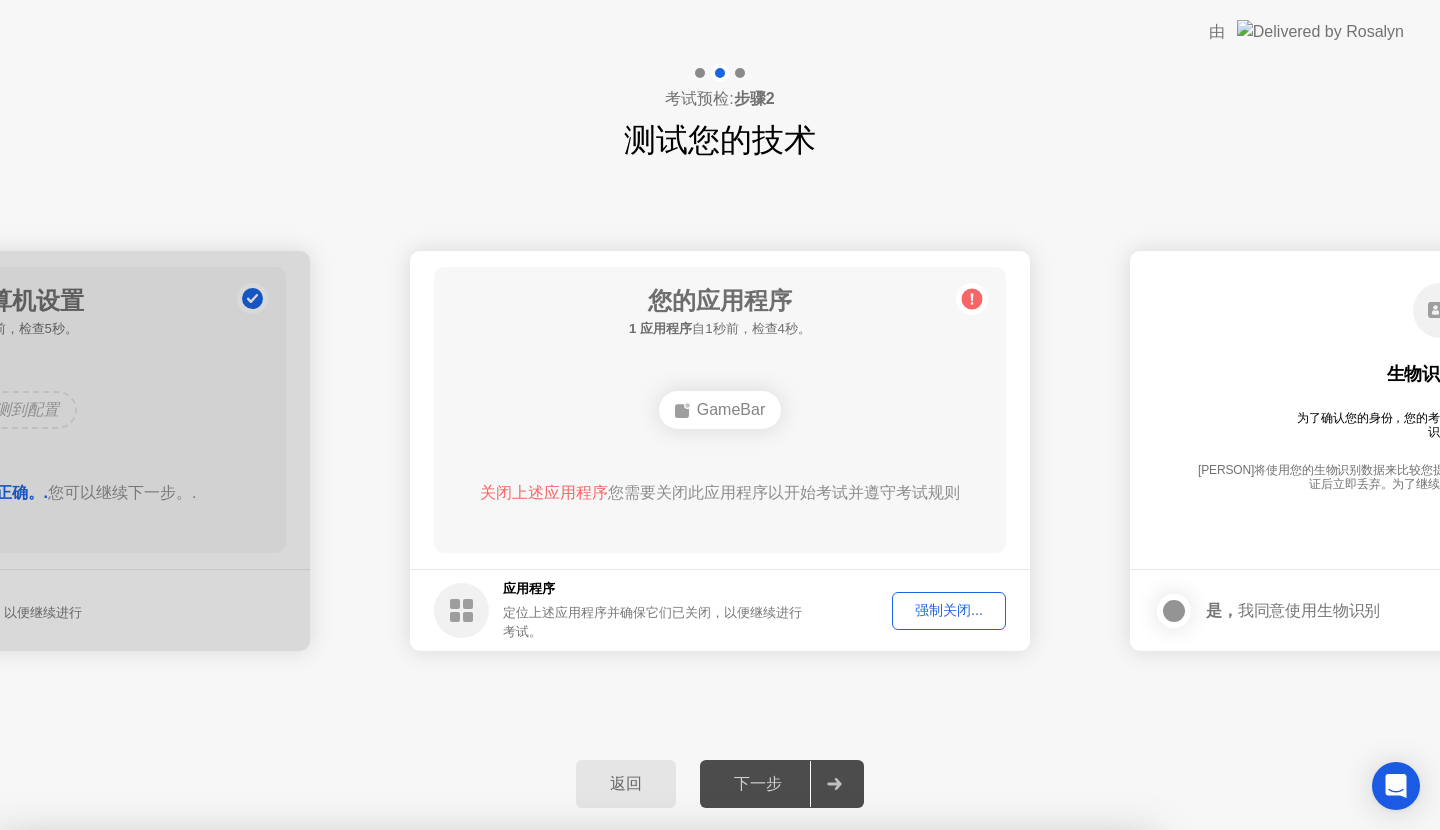 click on "关闭" at bounding box center [502, 1068] 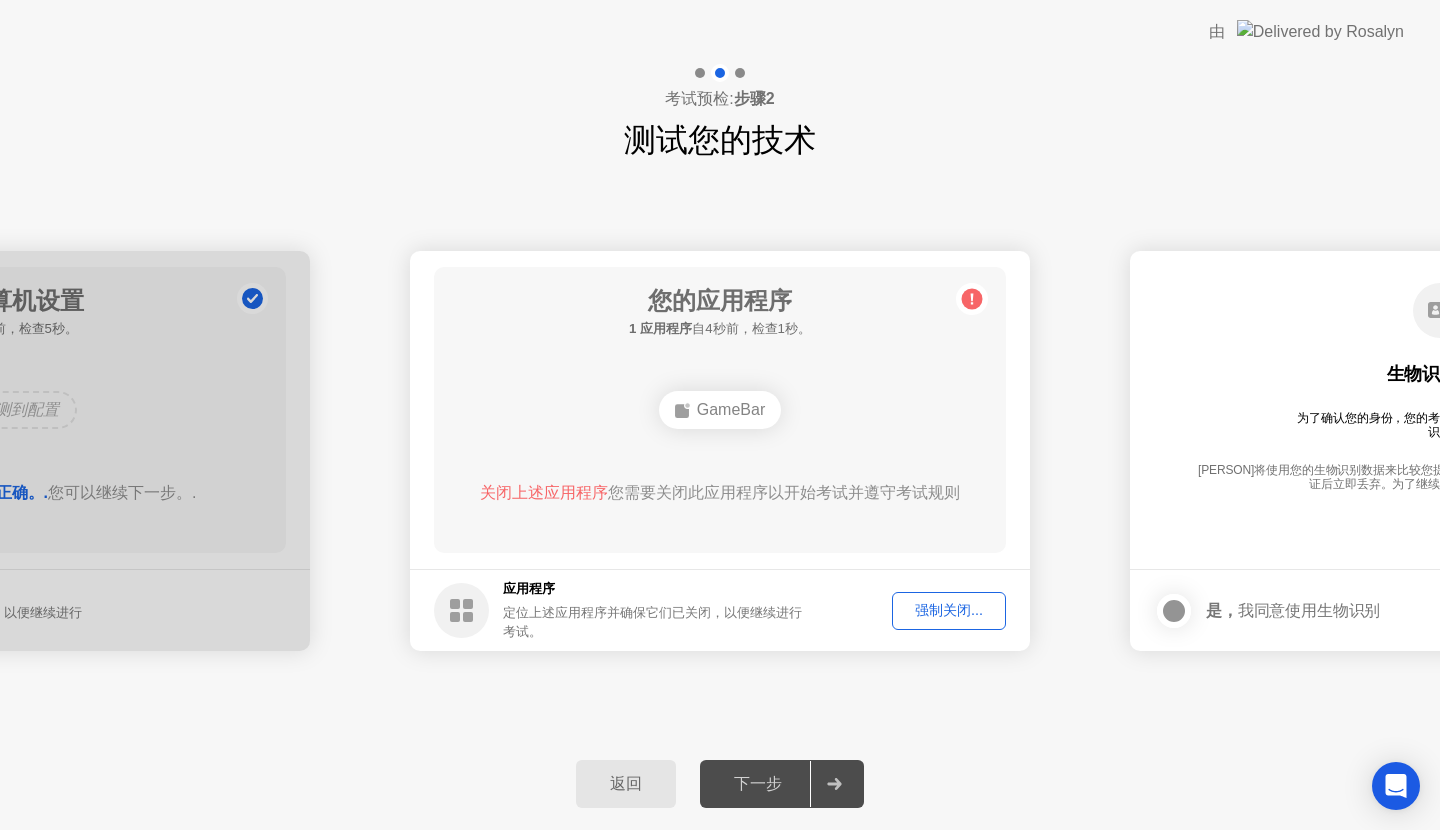 click on "强制关闭..." 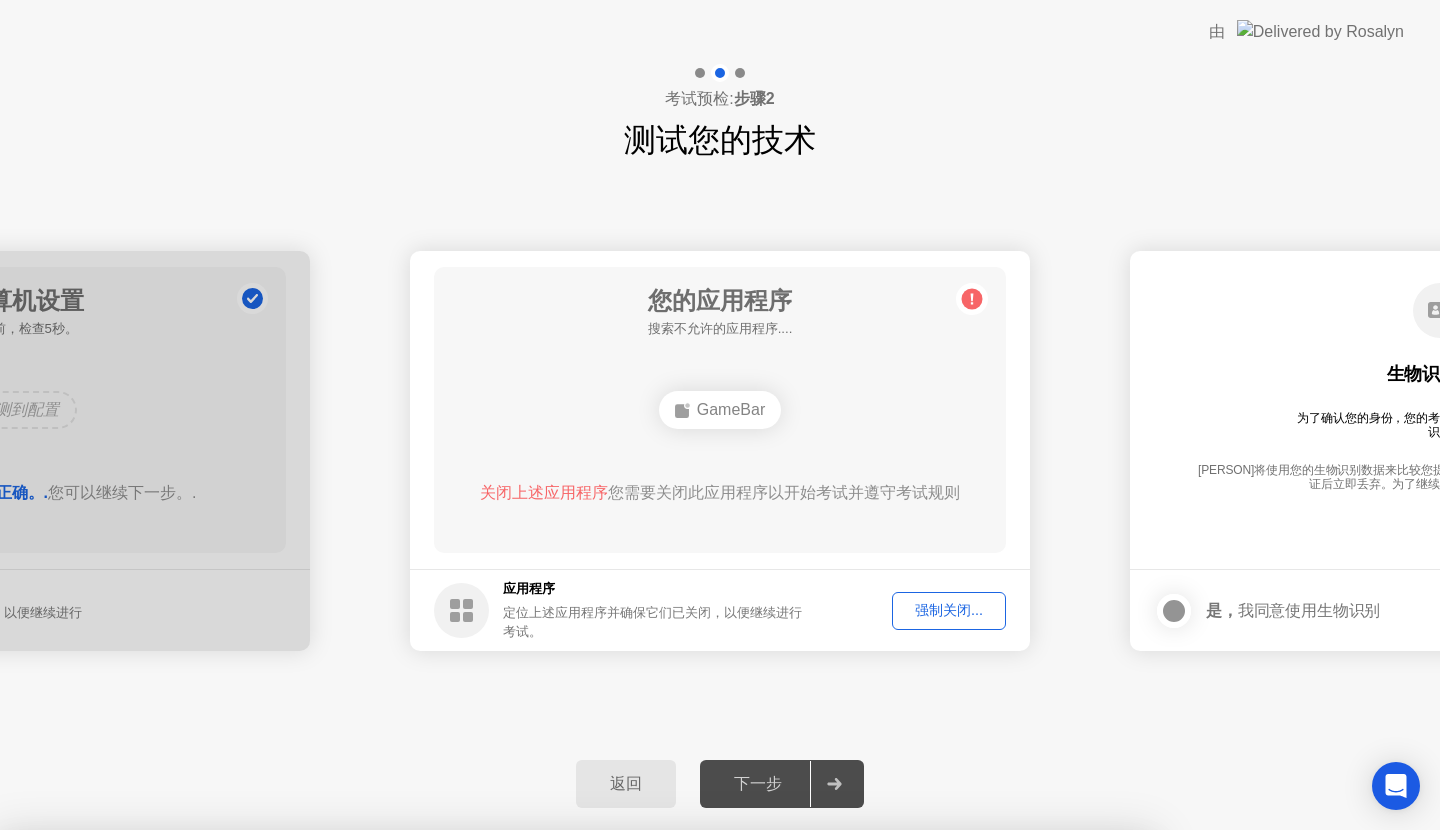 click on "确认" at bounding box center (635, 1105) 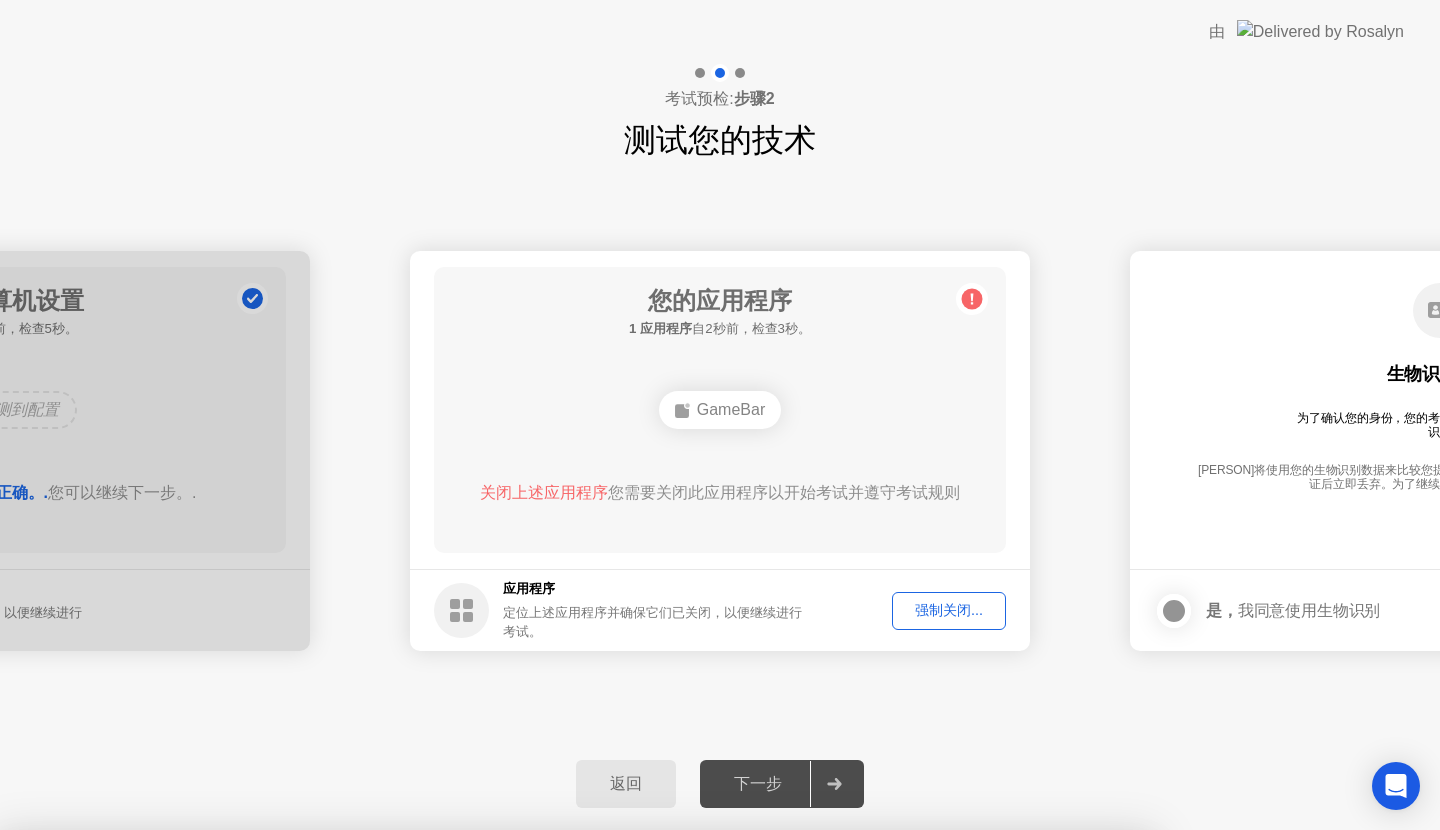 click on "关闭" at bounding box center [502, 1068] 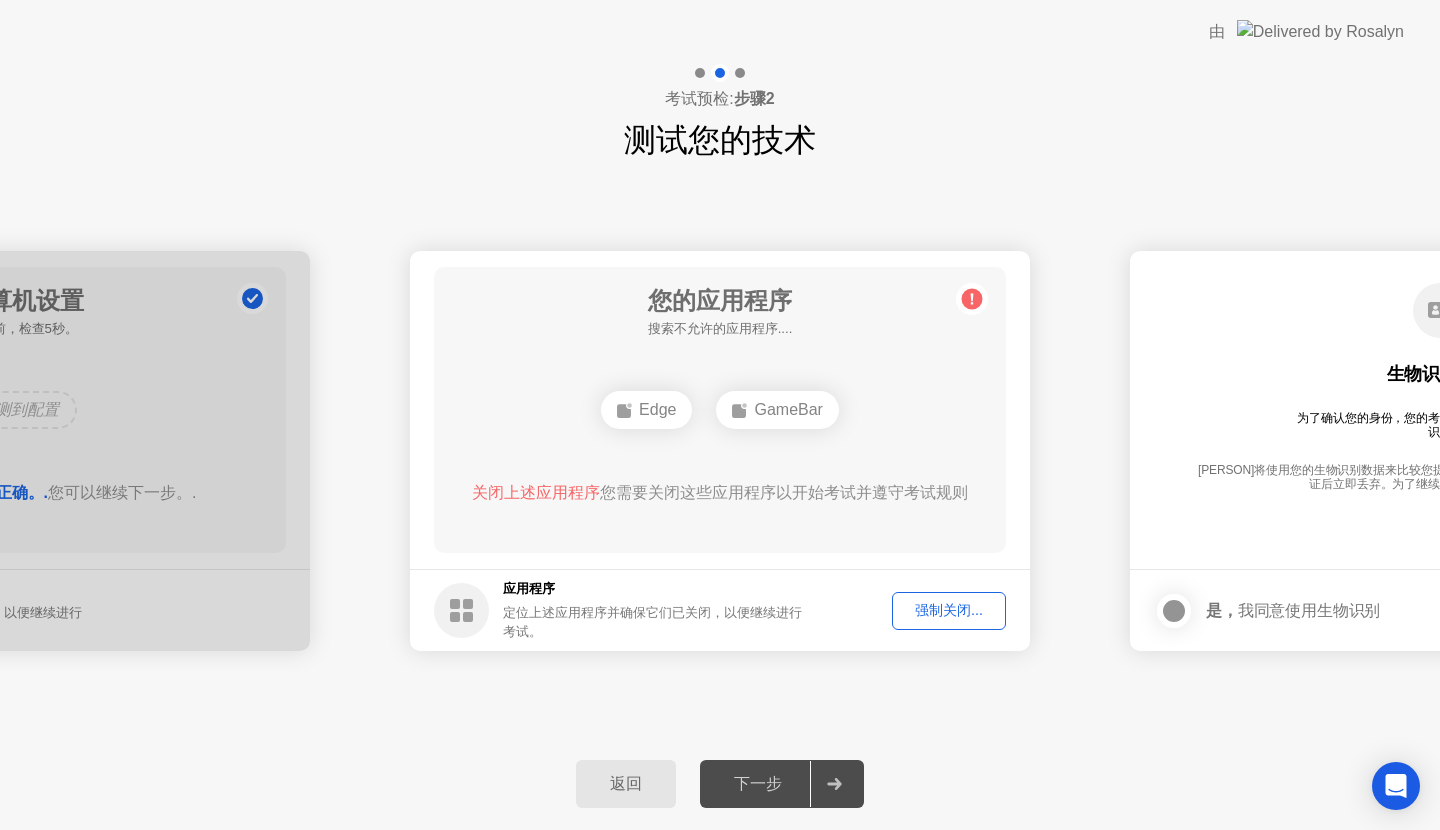 click on "**********" 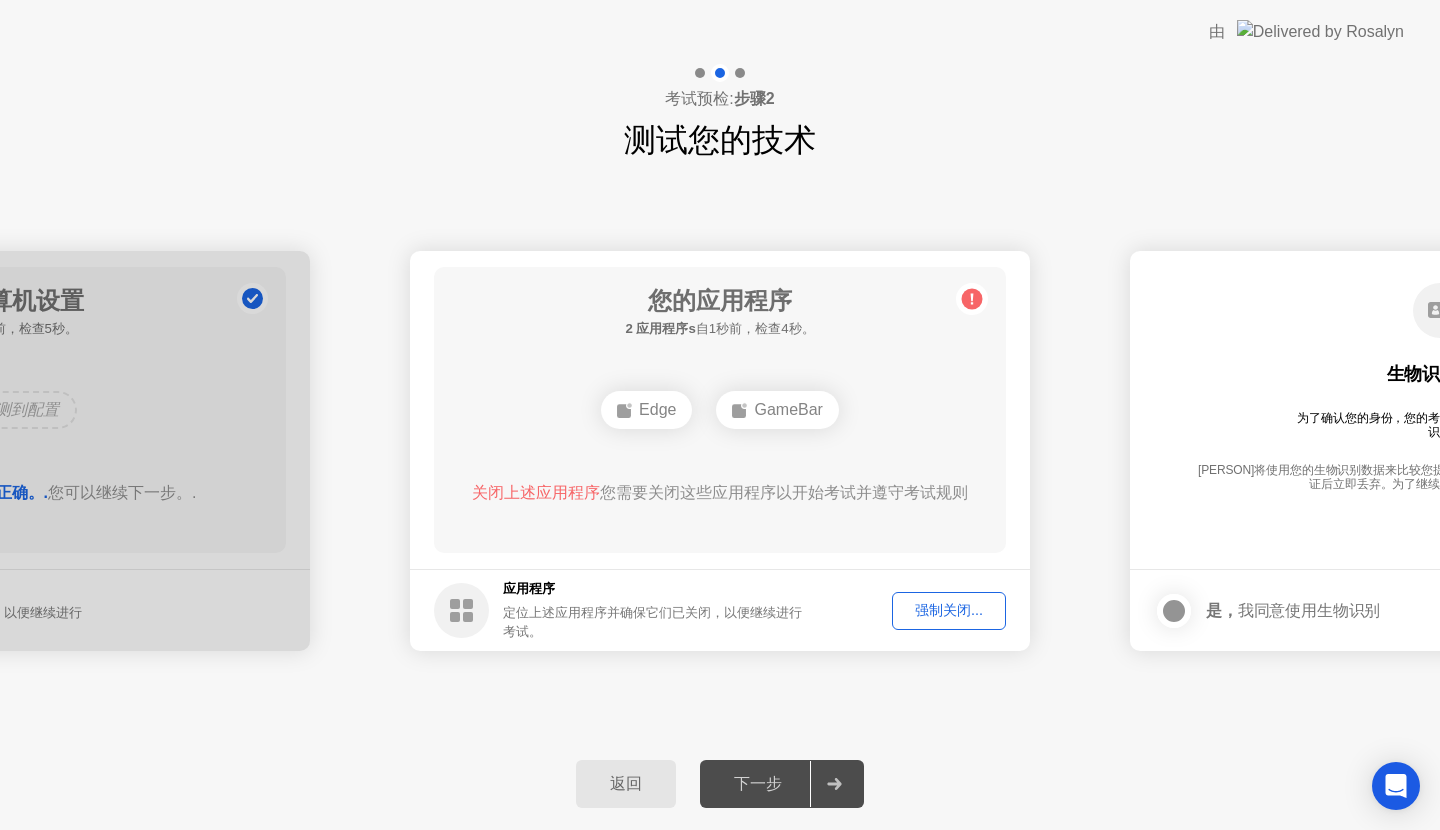 click on "强制关闭..." 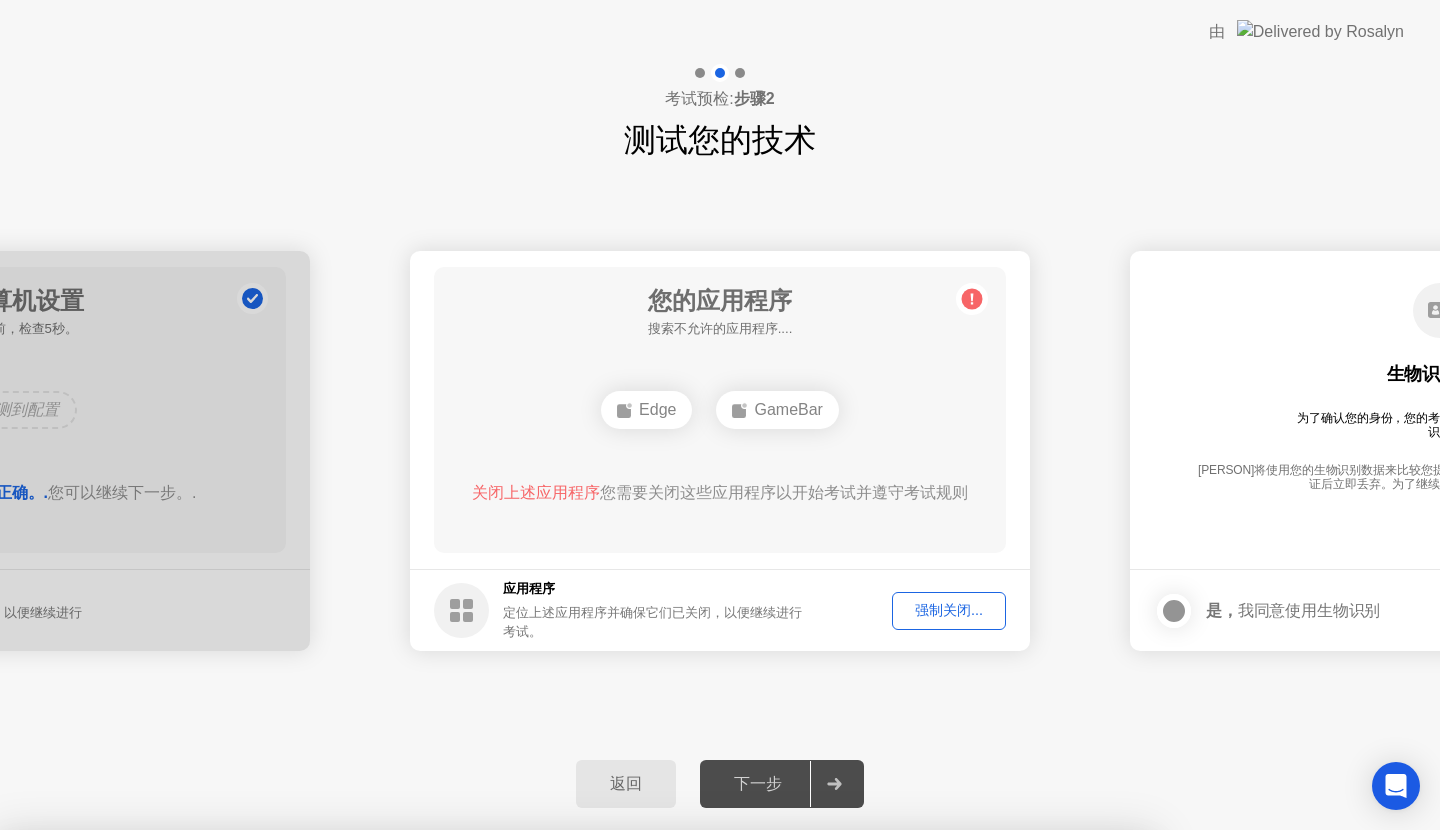 click on "取消" at bounding box center [518, 1105] 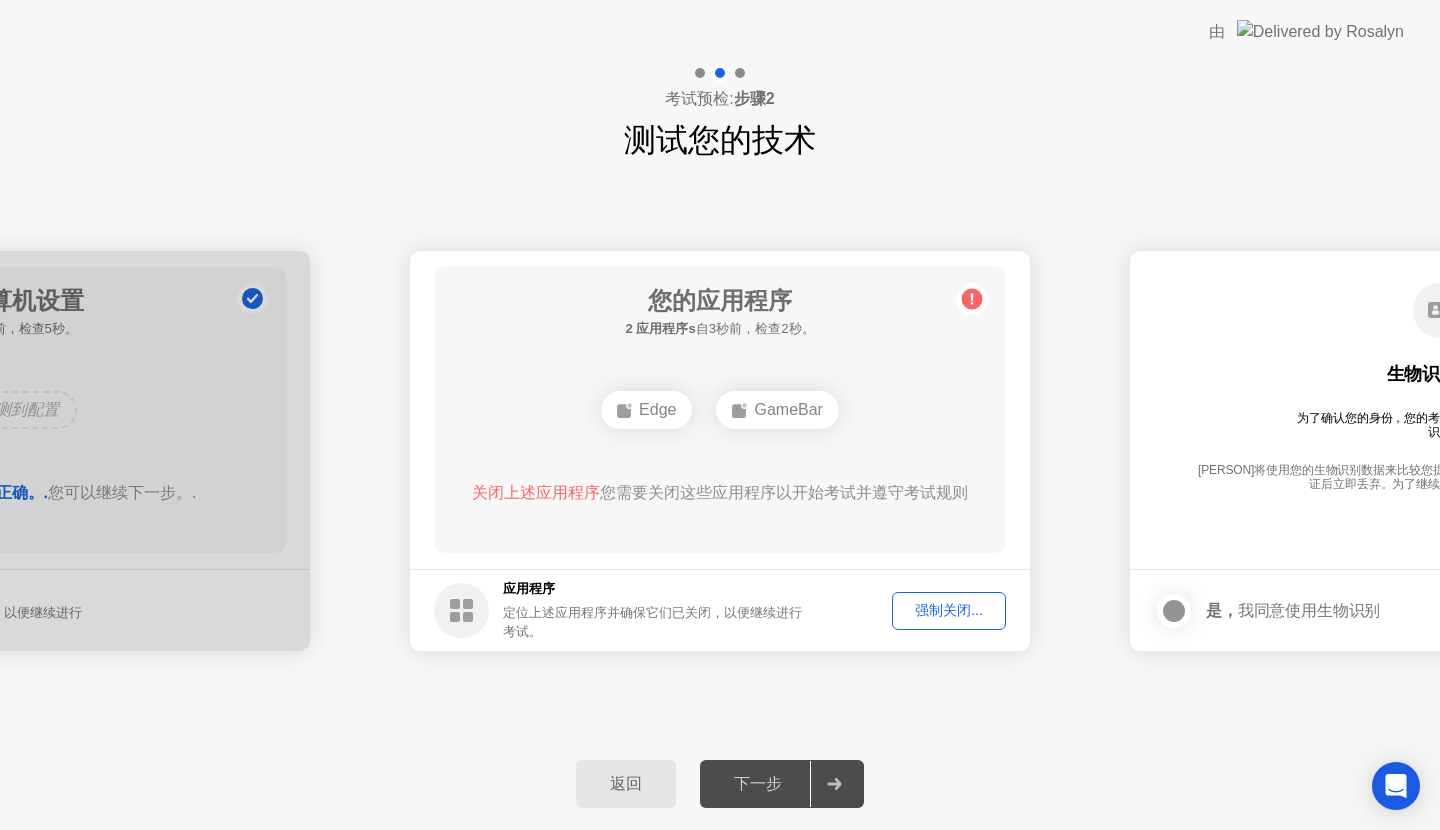 click on "强制关闭..." 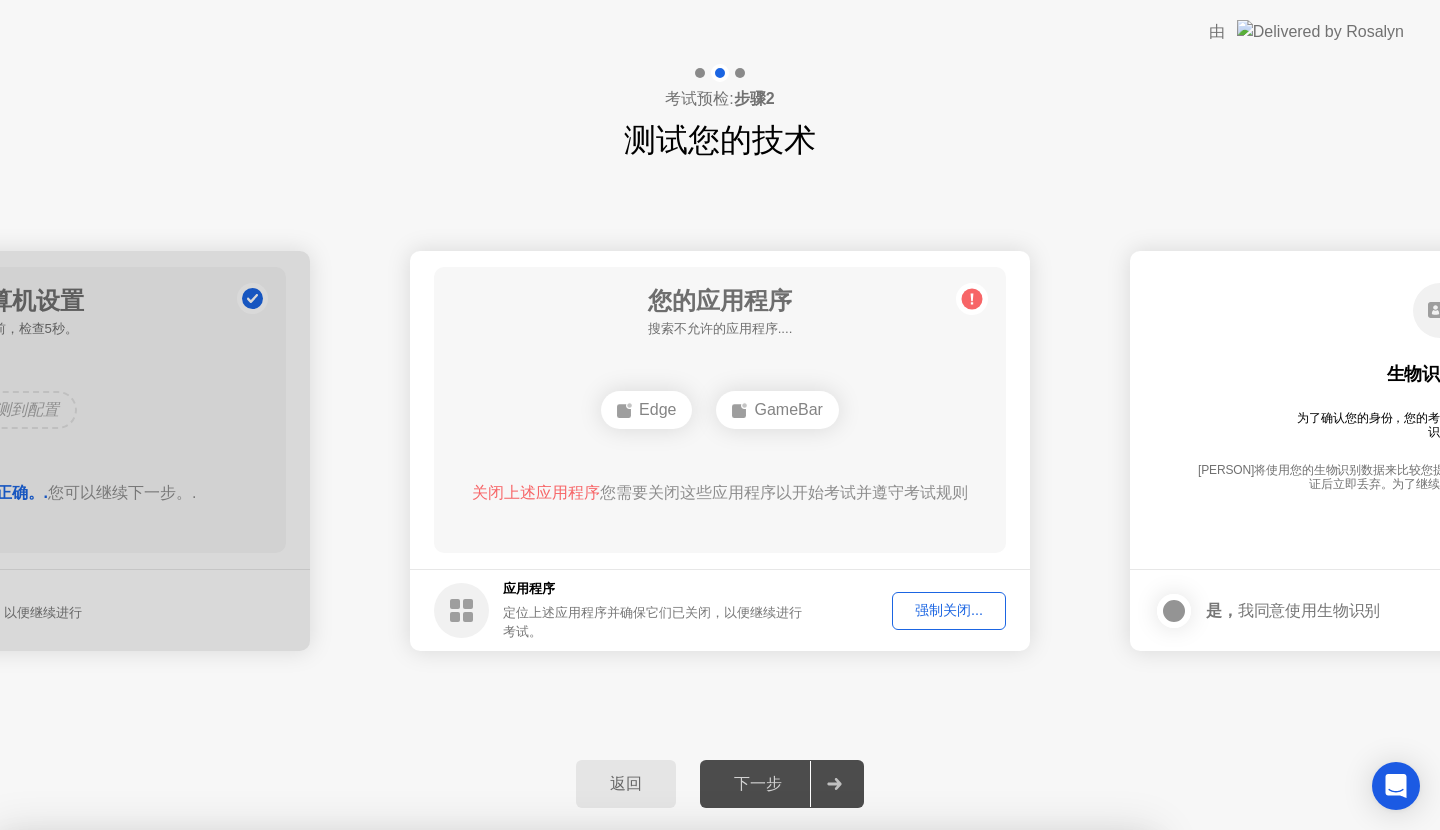 click on "确认" at bounding box center (635, 1105) 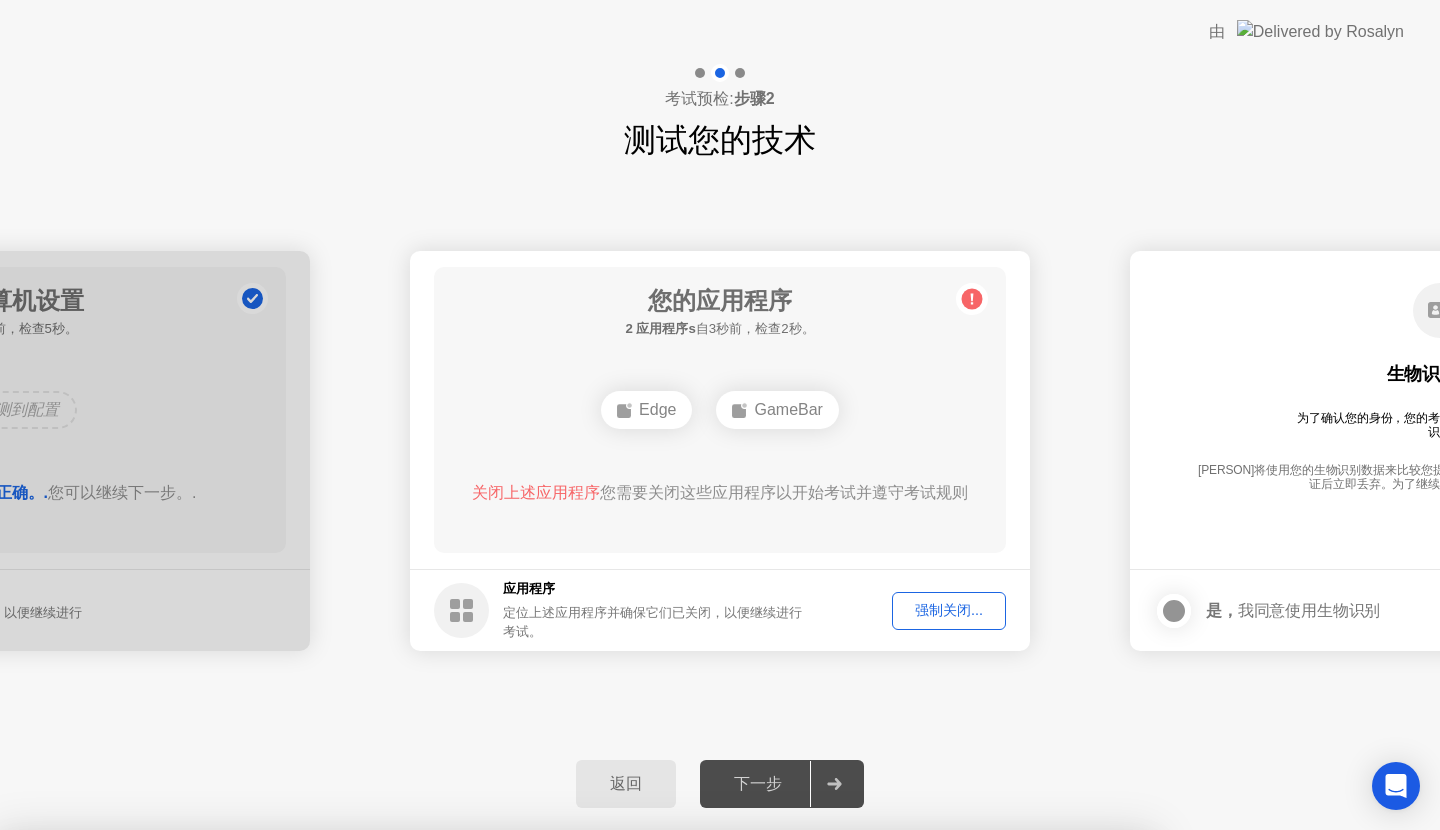 click on "阅读更多" at bounding box center (635, 1067) 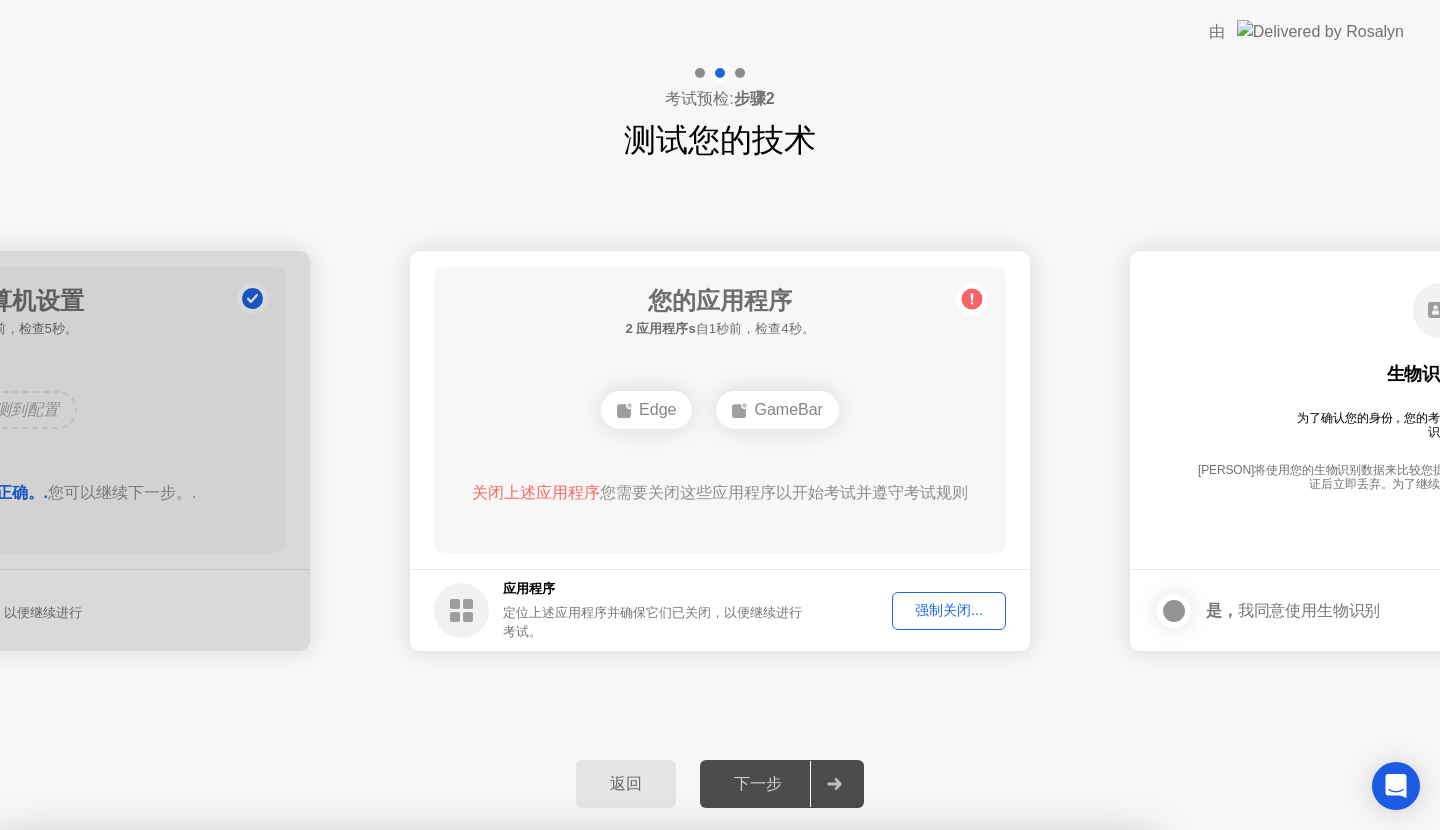 click on "关闭" at bounding box center [502, 1067] 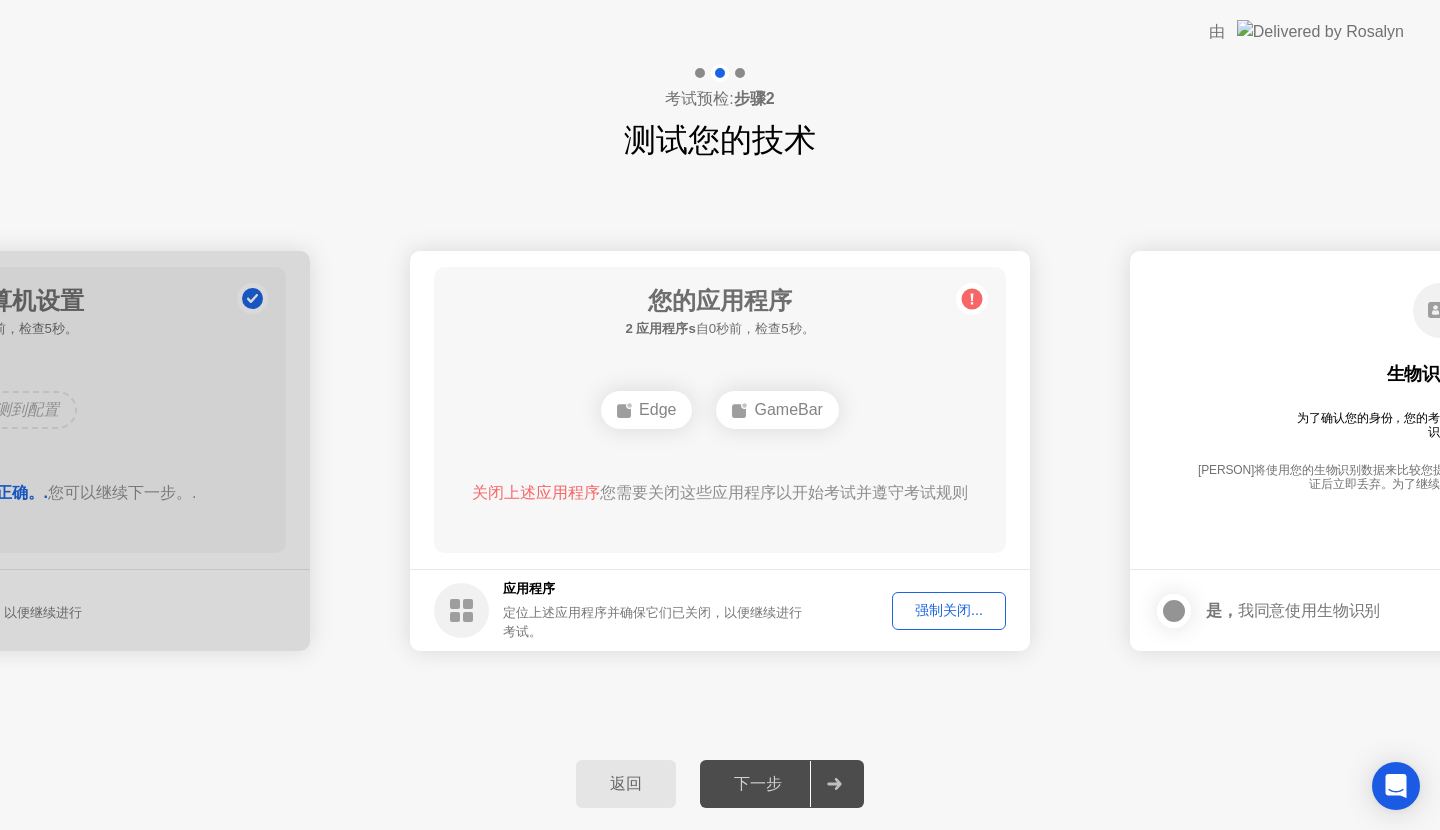 click on "下一步" 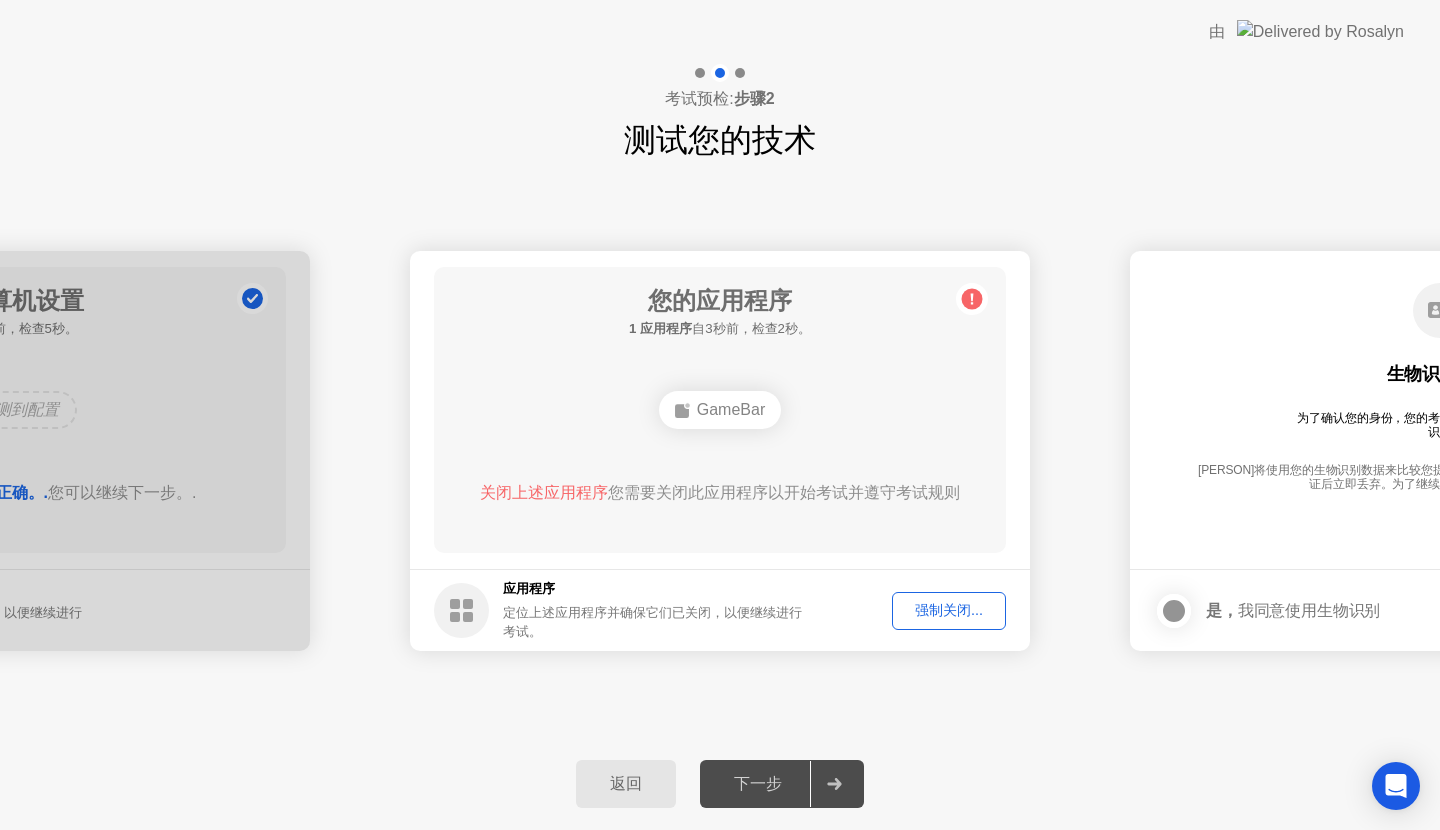 click on "GameBar" 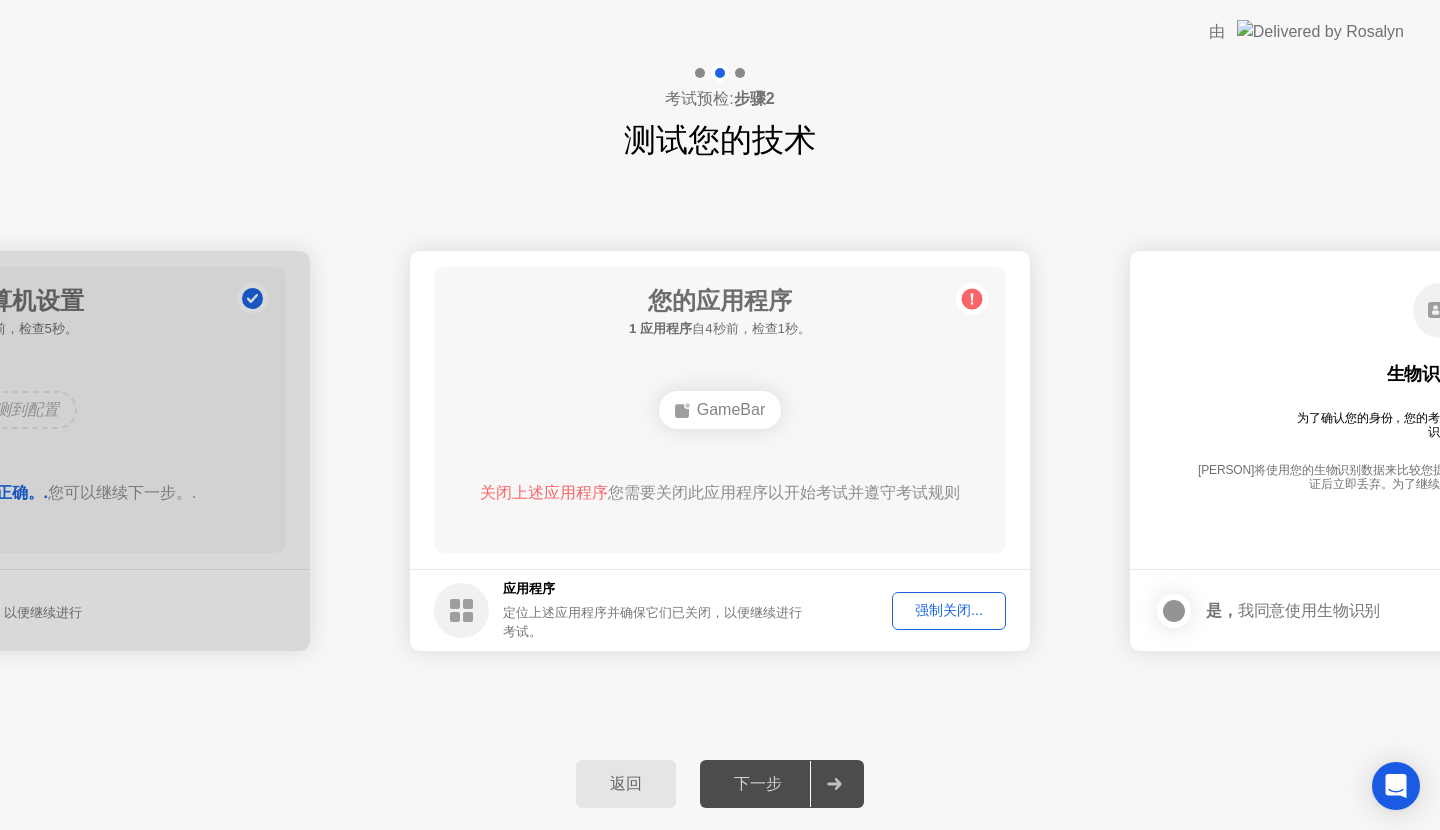 click on "GameBar" 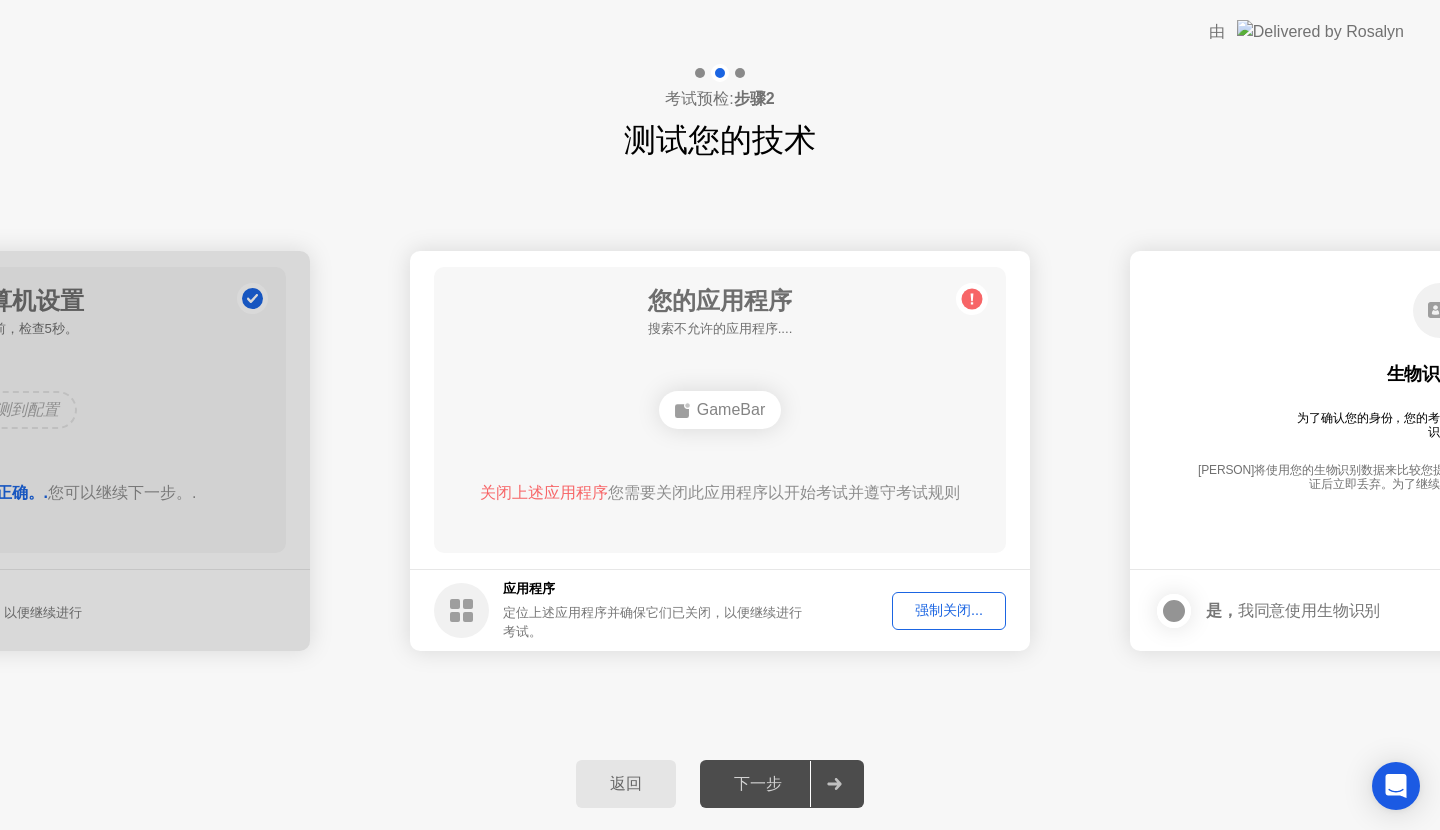 click on "返回" 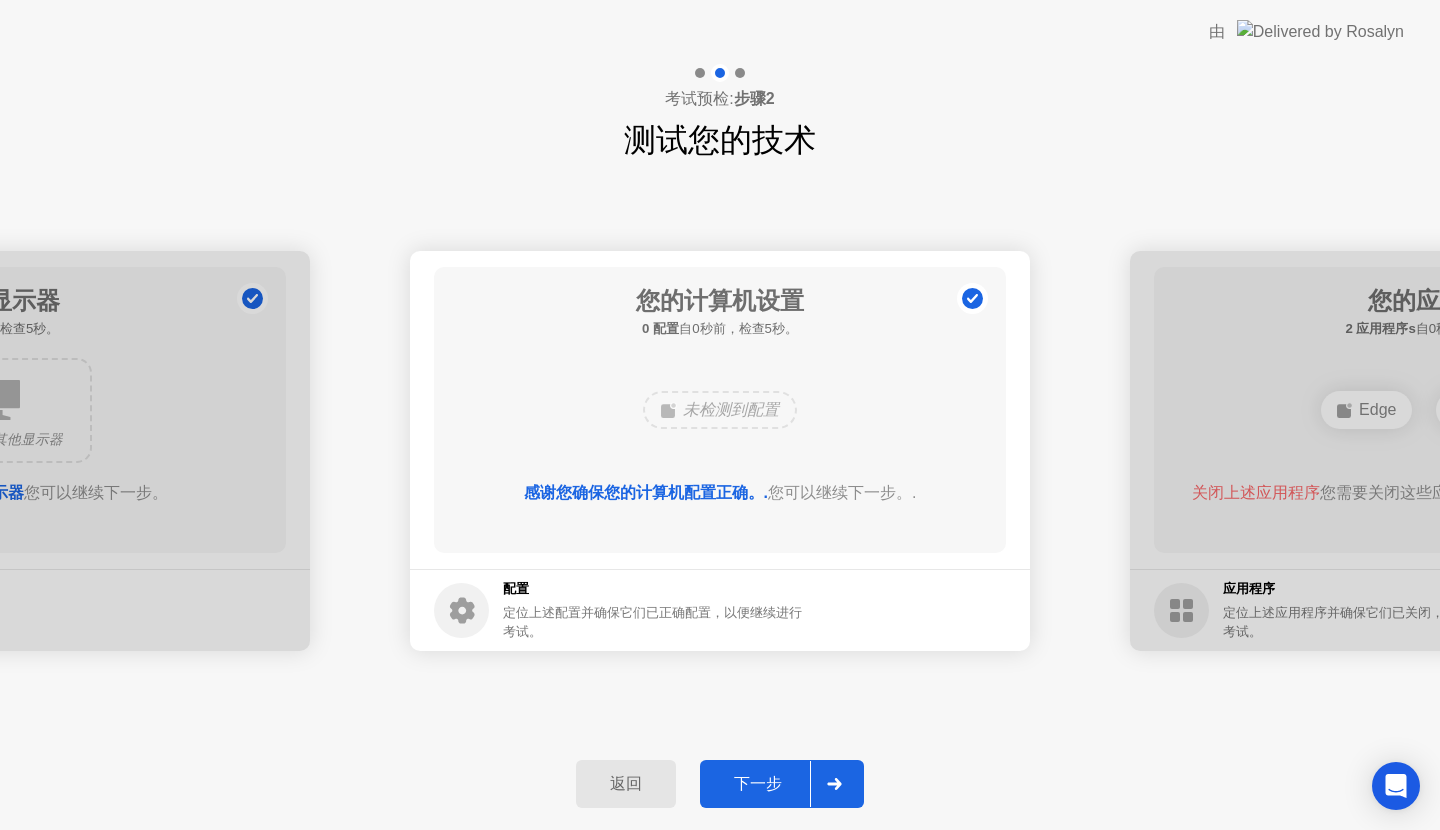 click on "返回" 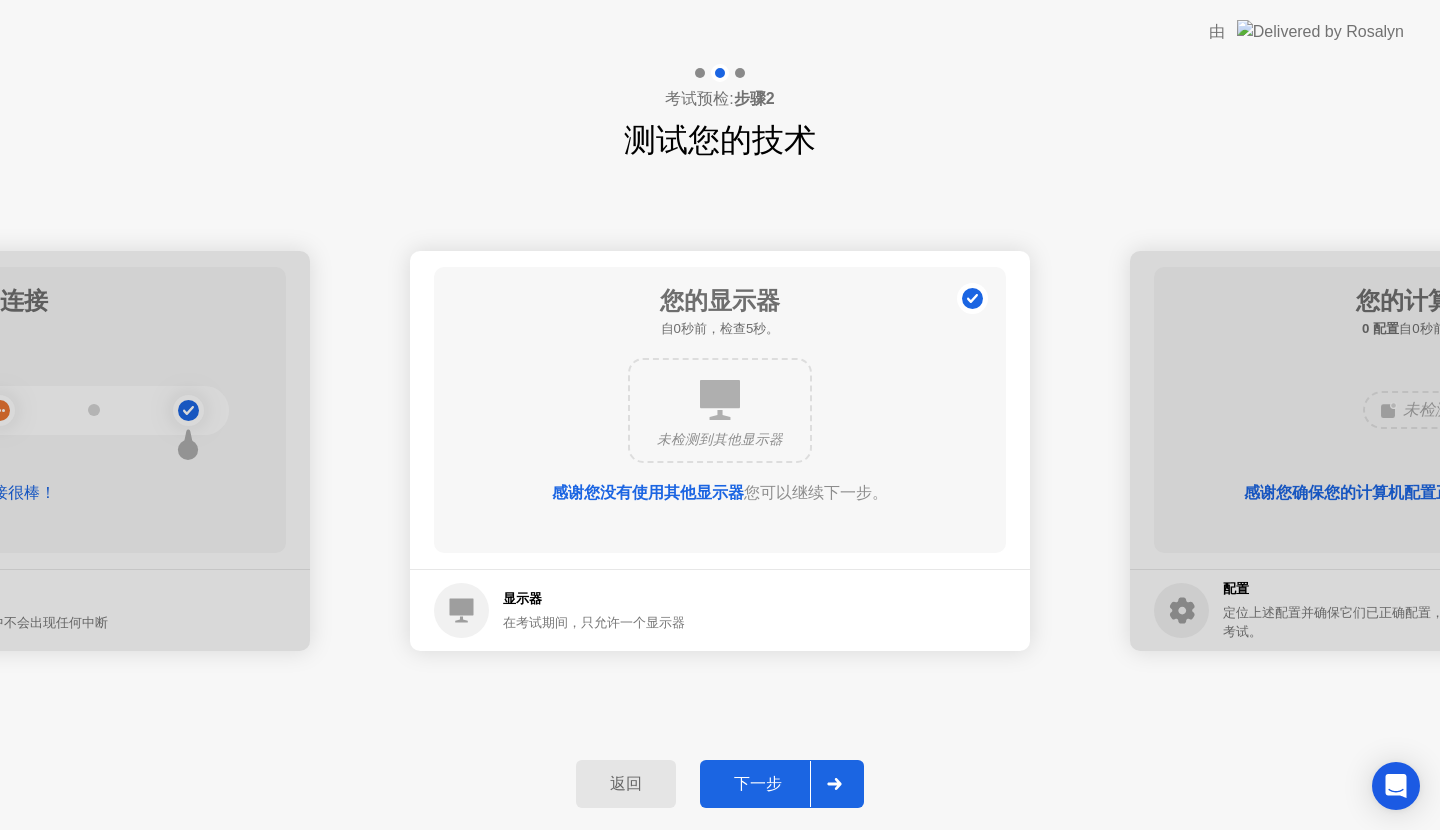 click on "返回" 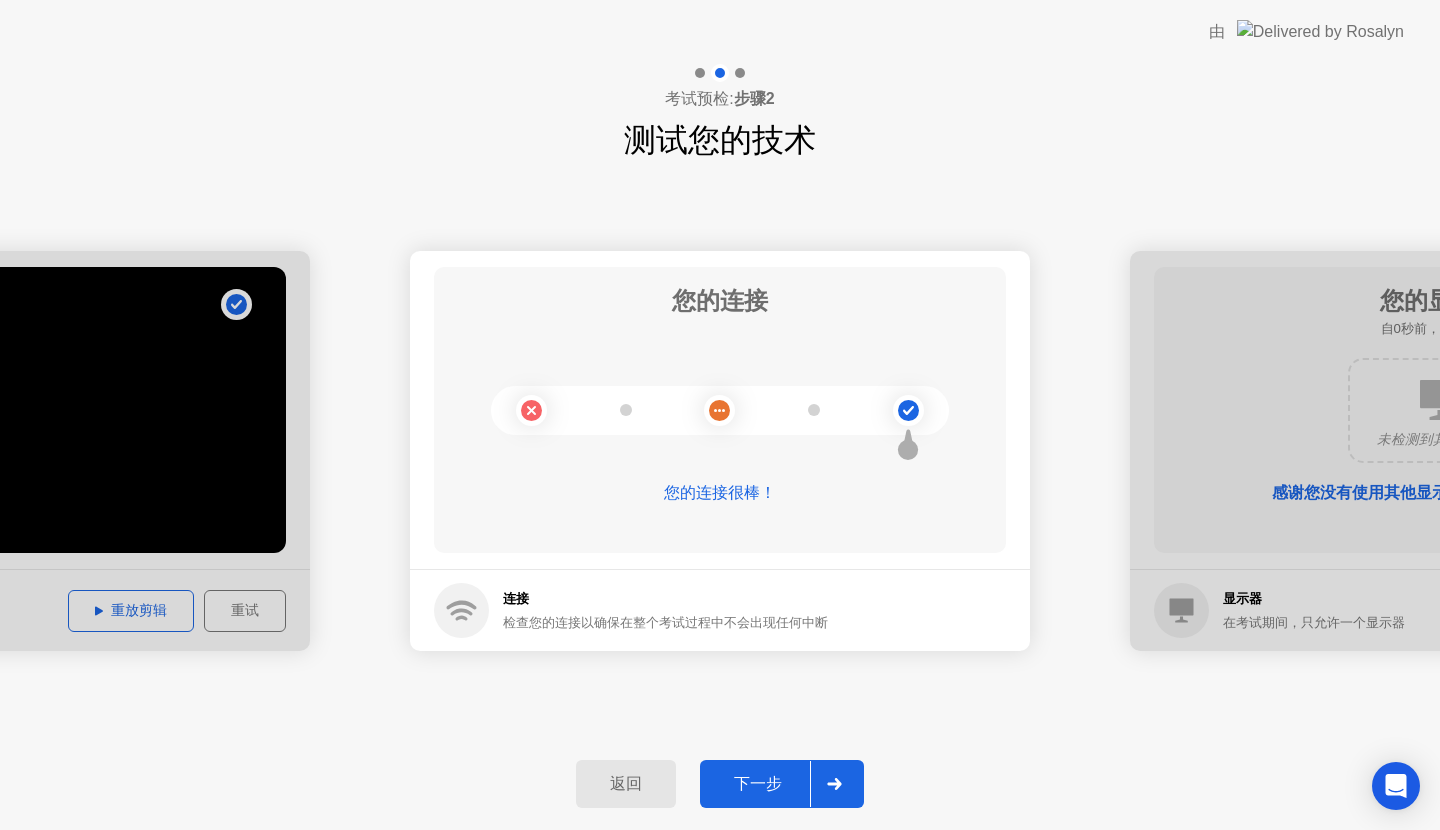 click on "返回" 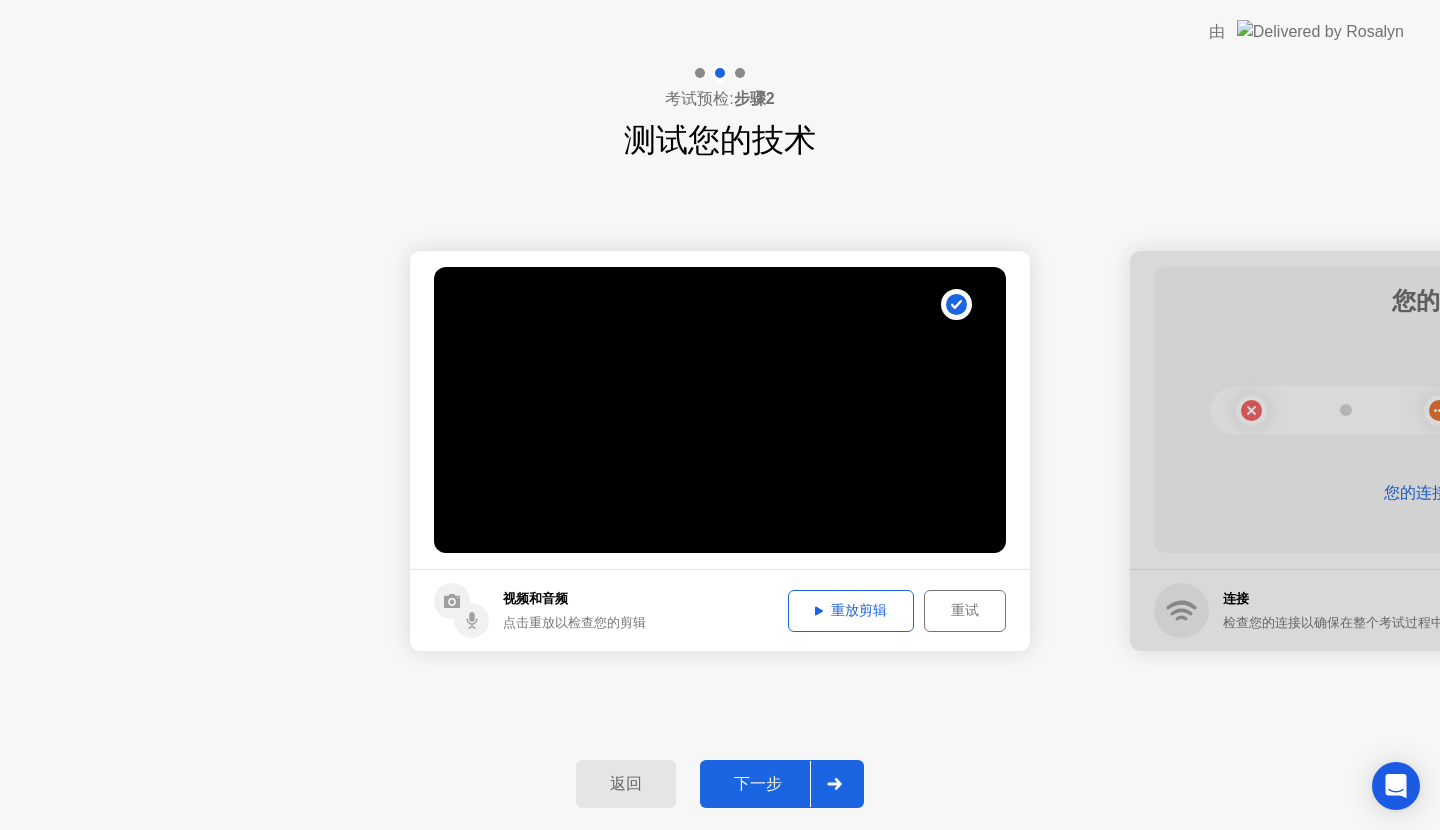 click on "返回" 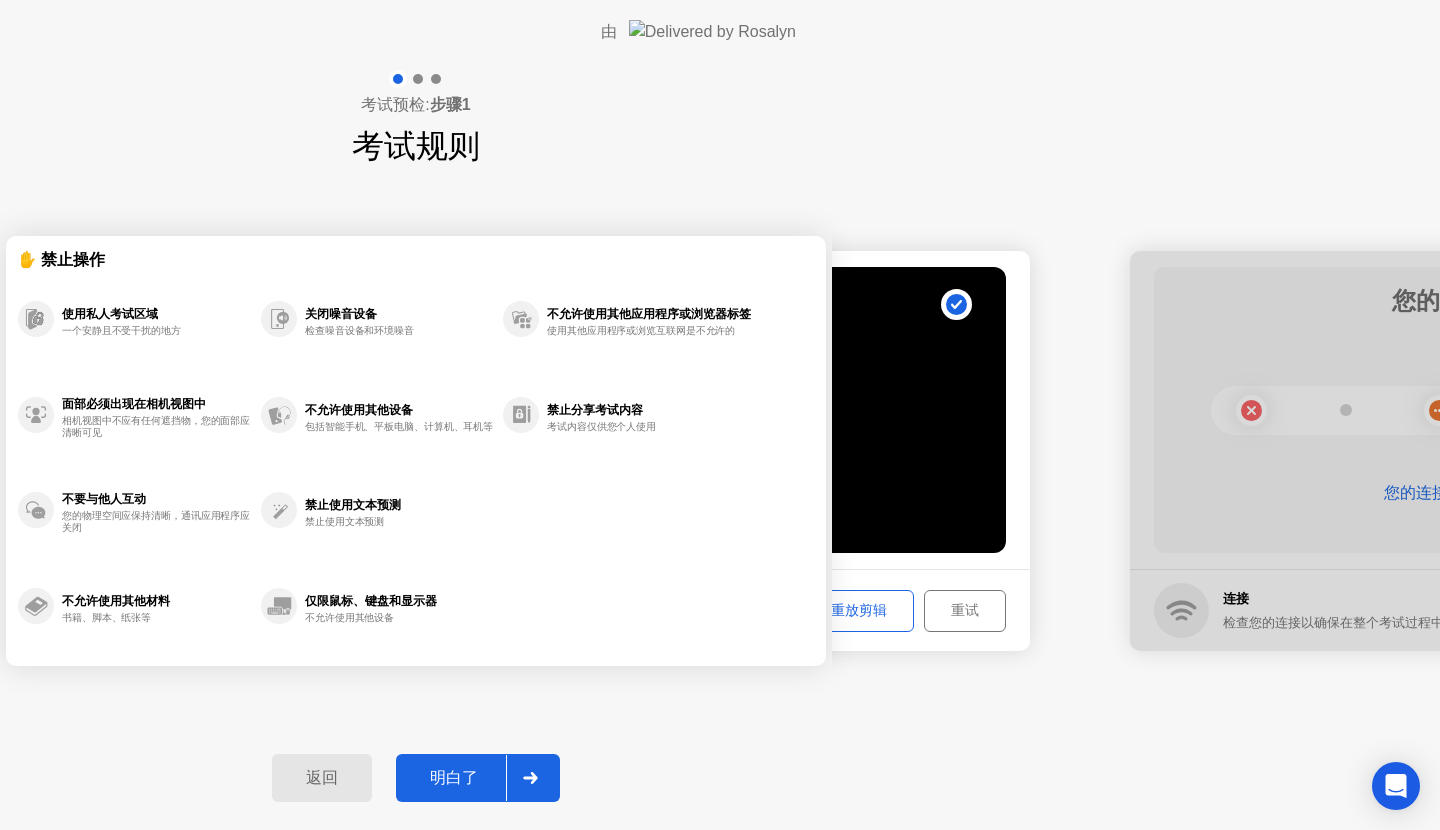click on "返回" 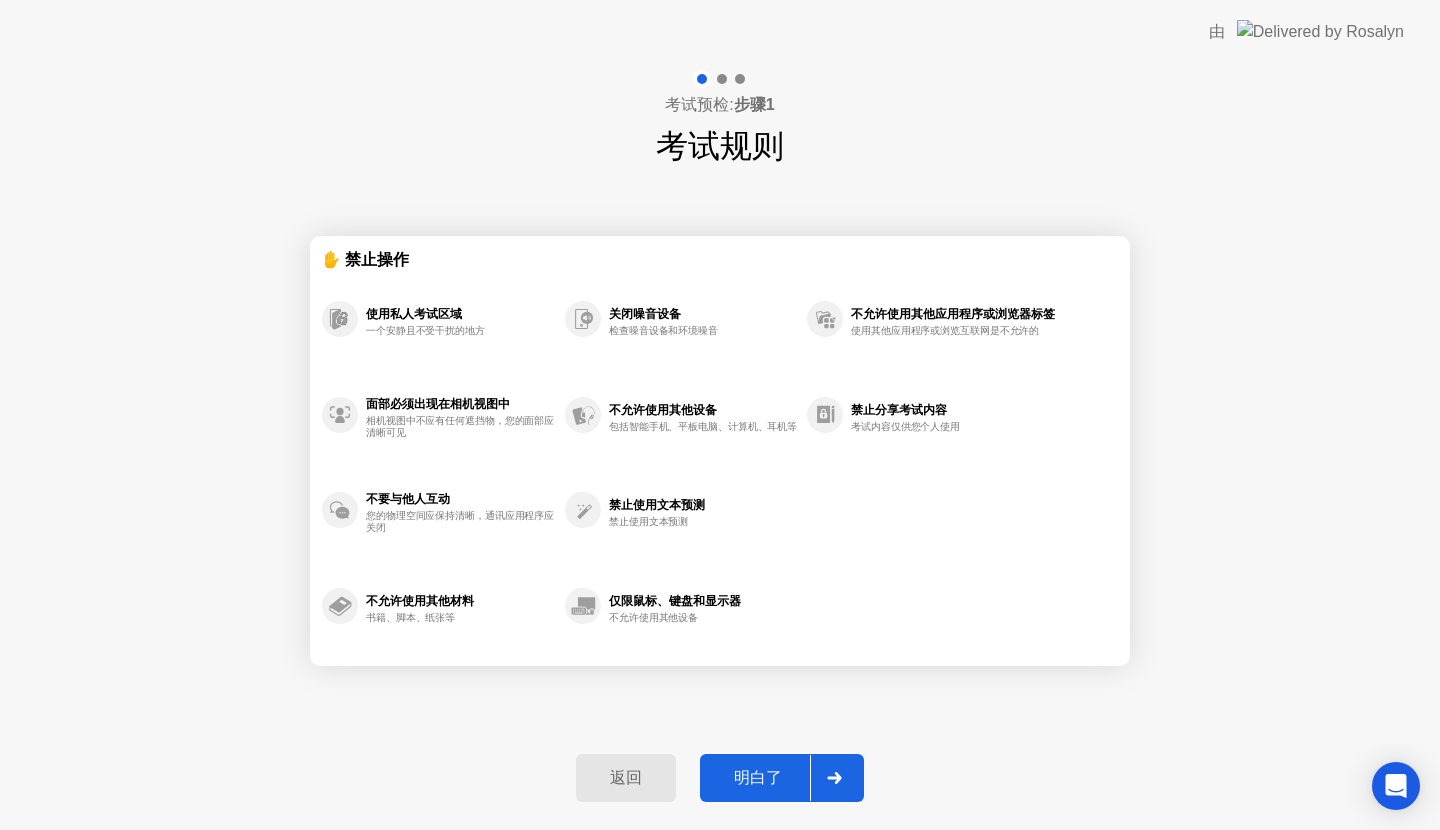 click on "返回" 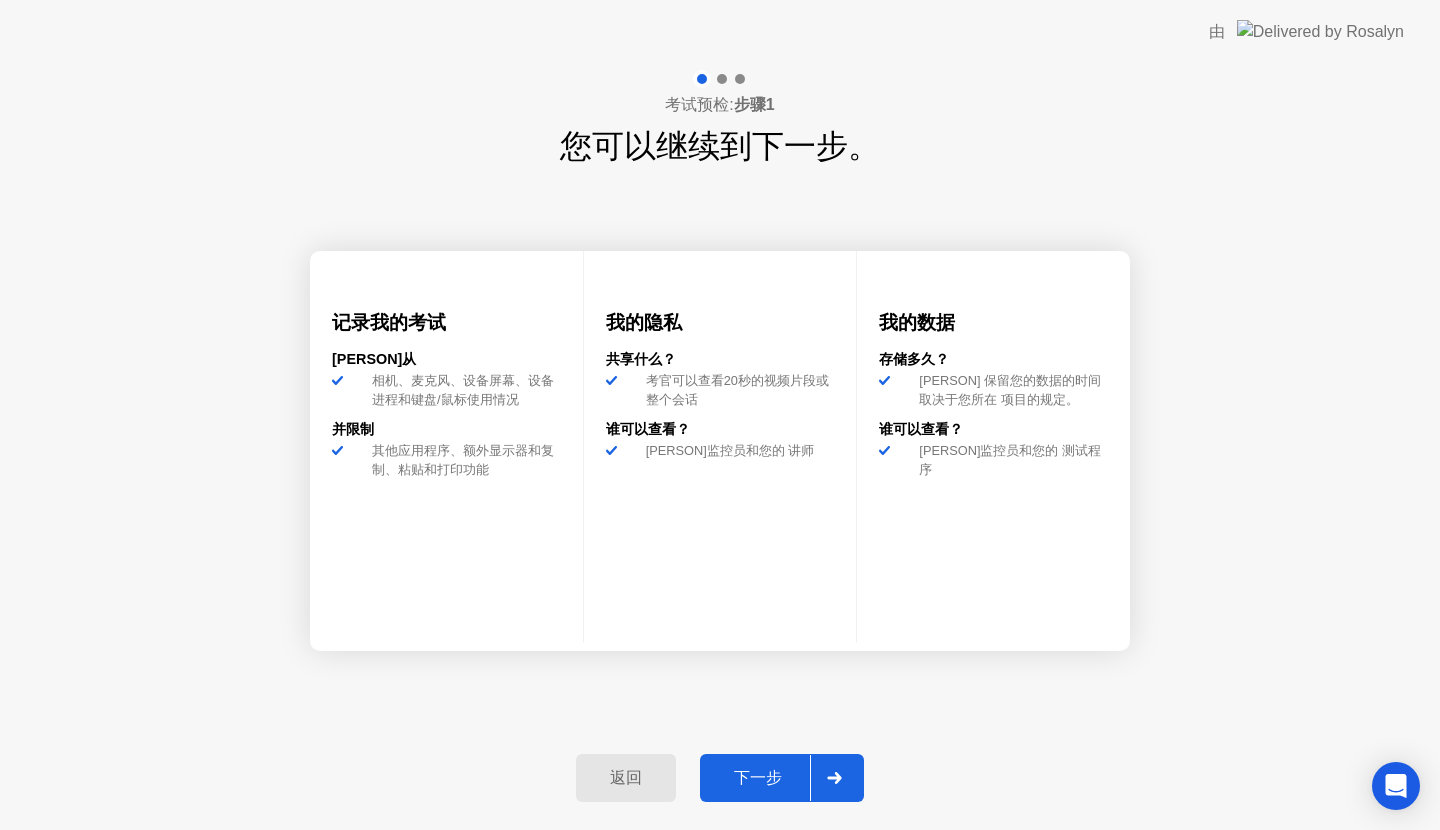 click on "考试预检:  5分钟 找到一个安静的地方并准备考试 1 2 3 您可以继续到下一步。 一个快速总结，我们如何确保公平的环境 测试您的技术 我们确保您的视频、音频和连接是 闪烁您的身份证 准备好您的身份证  验证它是您 点击”继续” 您的考试在您的命令下开始 开始" 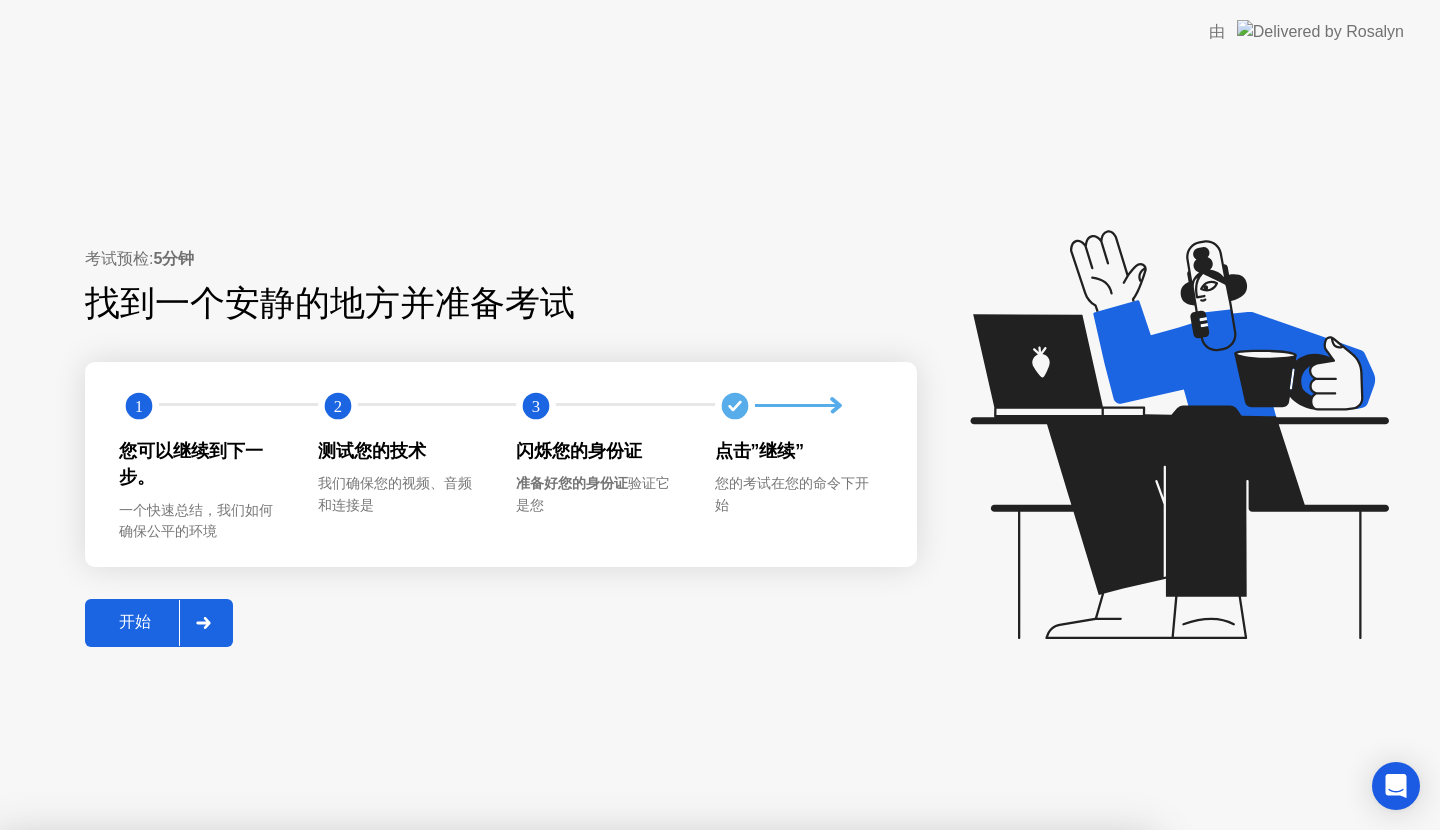 click on "否" at bounding box center [624, 942] 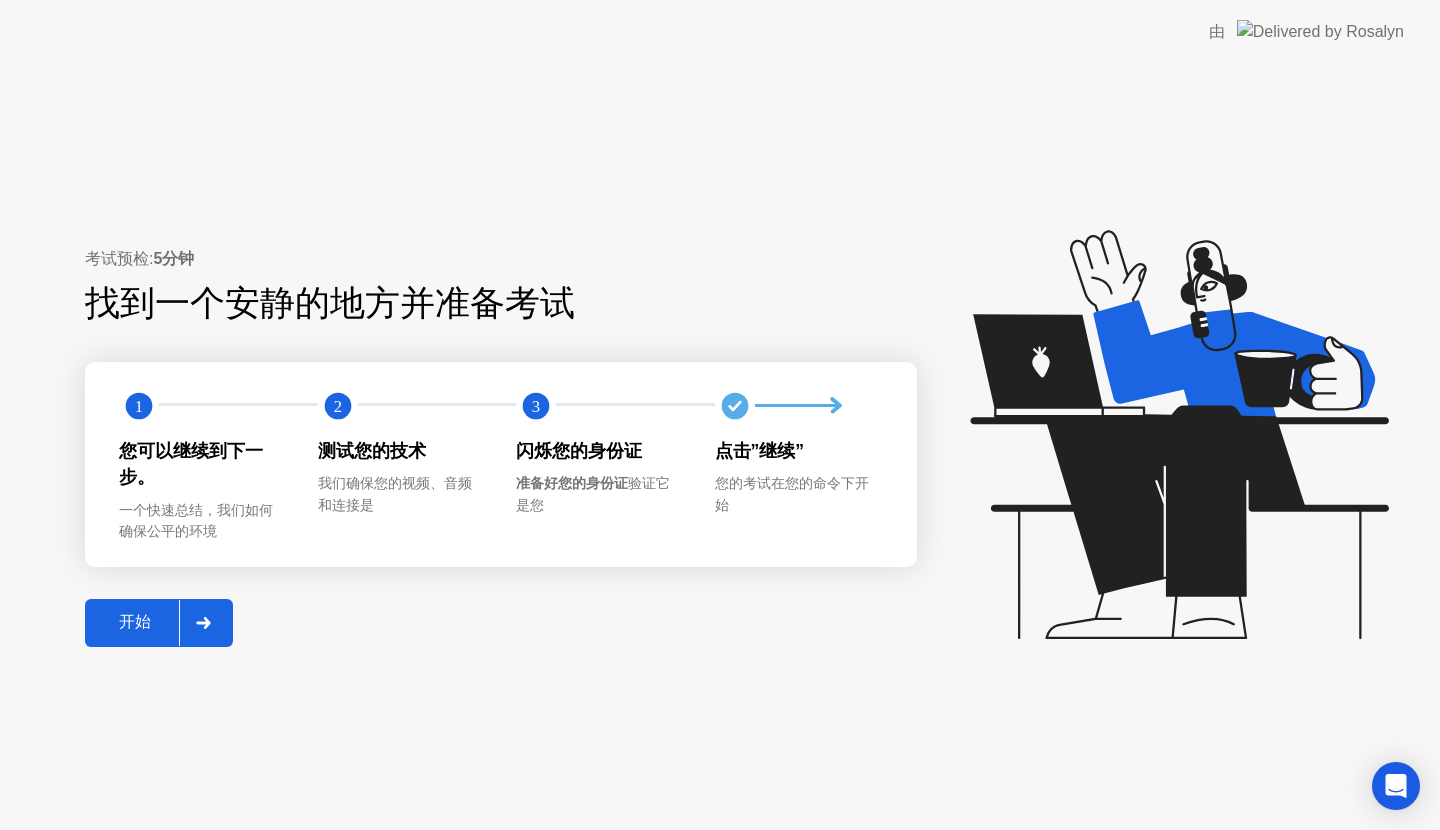 click 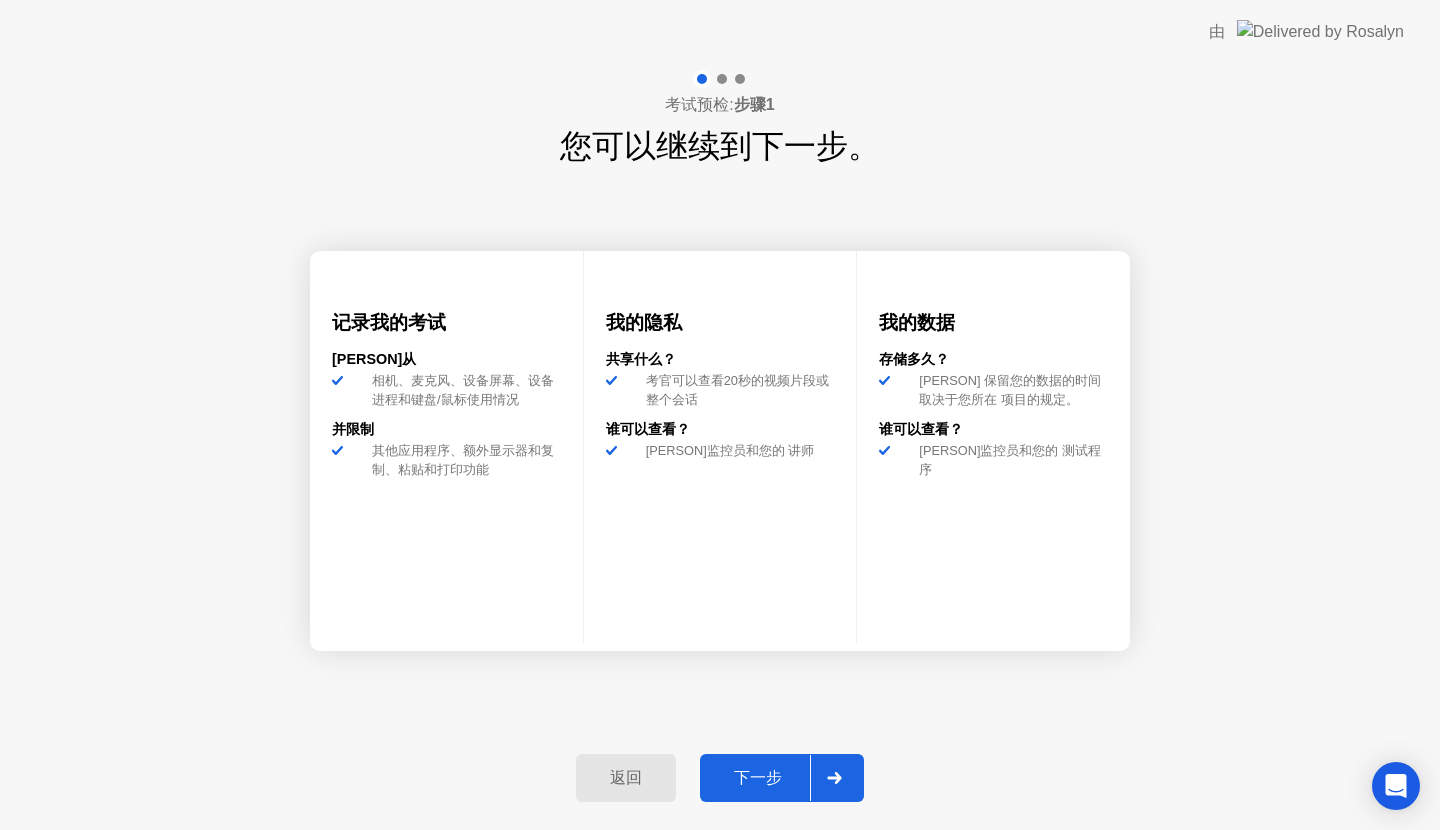 click on "考试预检: 步骤1 您可以继续到下一步。 记录我的考试 [PERSON]从 相机、麦克风、设备屏幕、设备进程和键盘/鼠标使用情况 并限制 其他应用程序、额外显示器和复制、粘贴和打印功能 我的隐私 共享什么？ 考官可以查看20秒的视频片段或整个会话 谁可以查看？ [PERSON]监控员和您的 讲师 我的数据 存储多久？ [PERSON] 保留您的数据的时间取决于您所在 项目的规定。 谁可以查看？ [PERSON]监控员和您的 测试程序 返回 下一步" 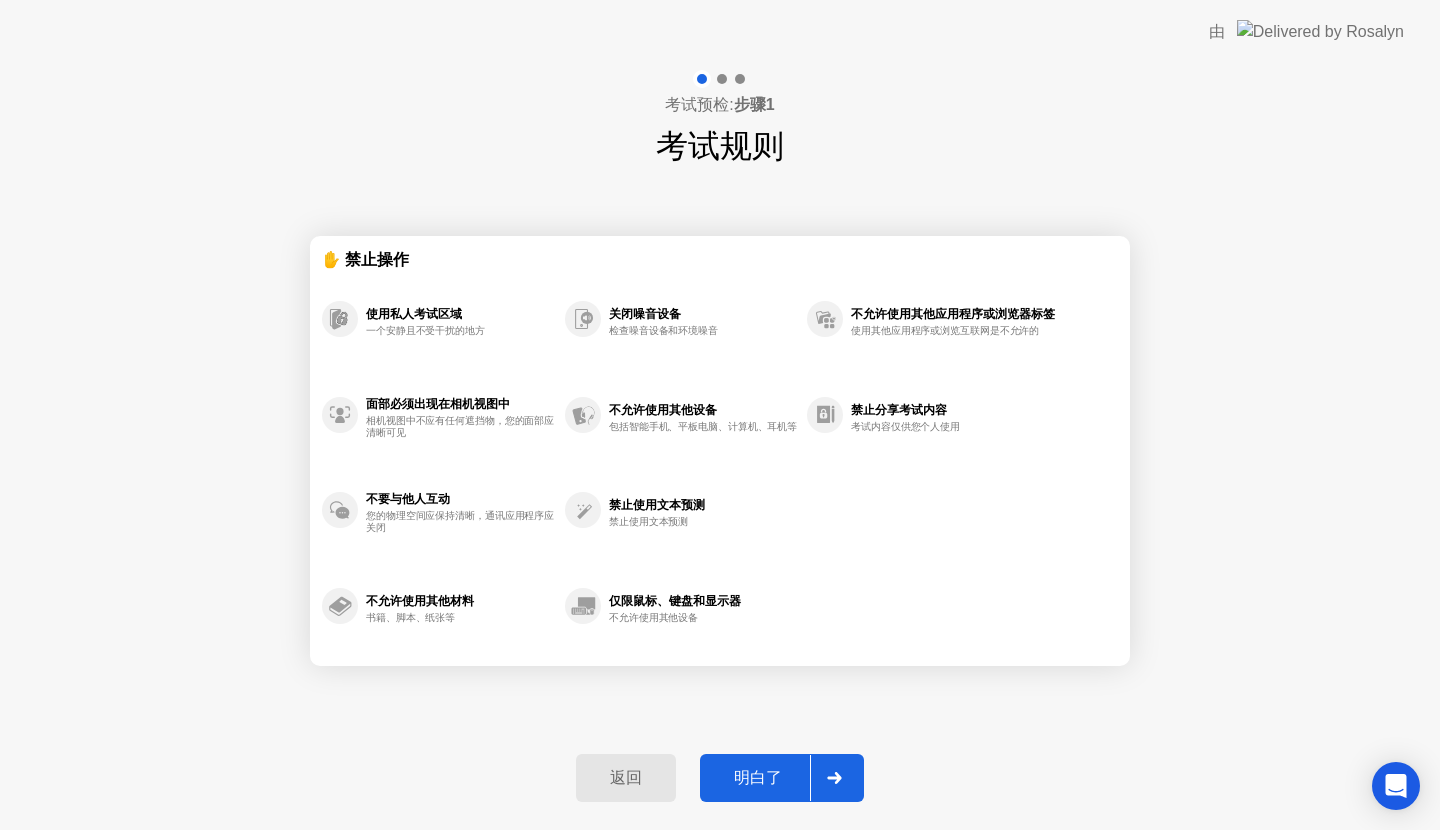click on "明白了" 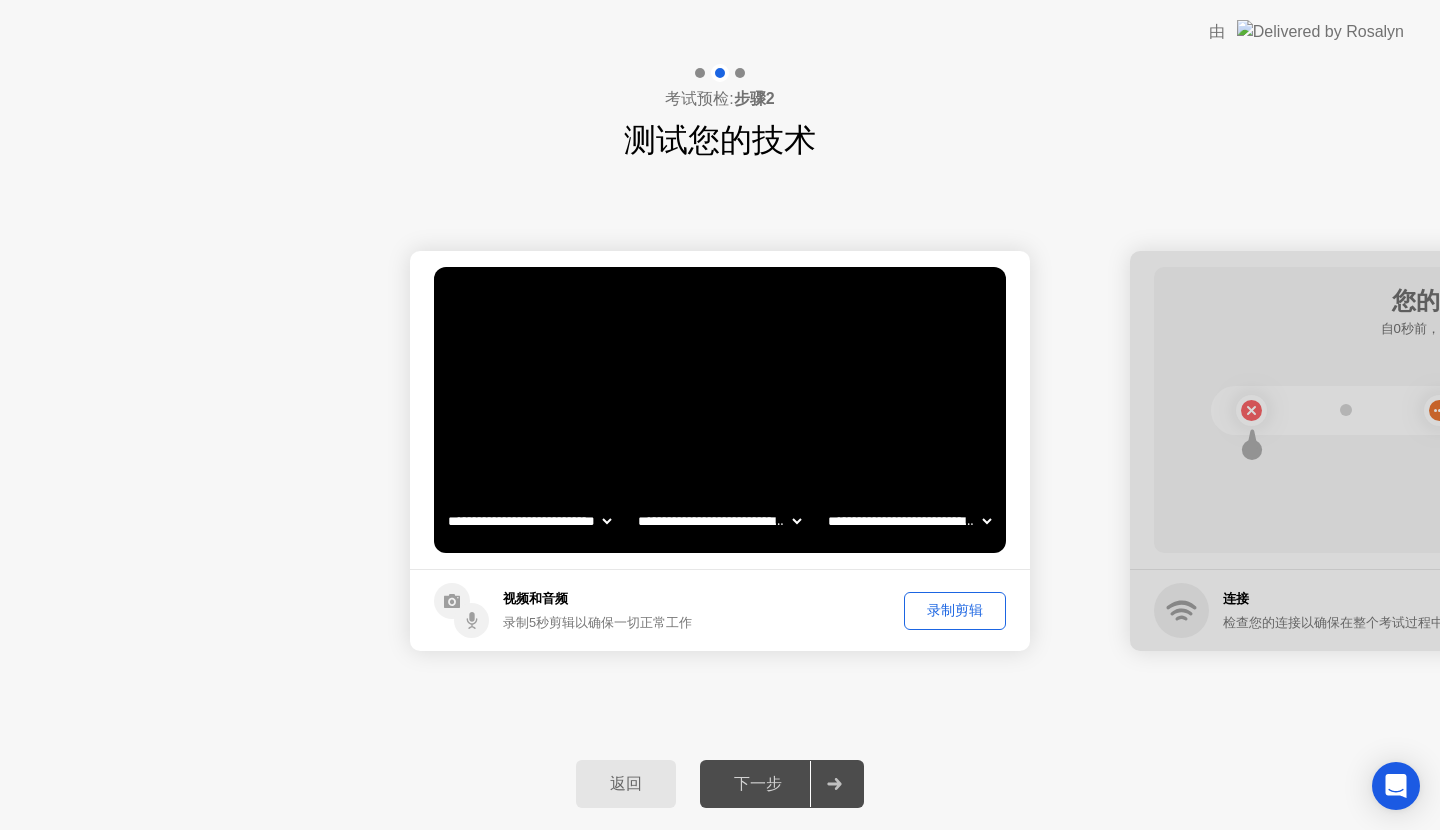 click 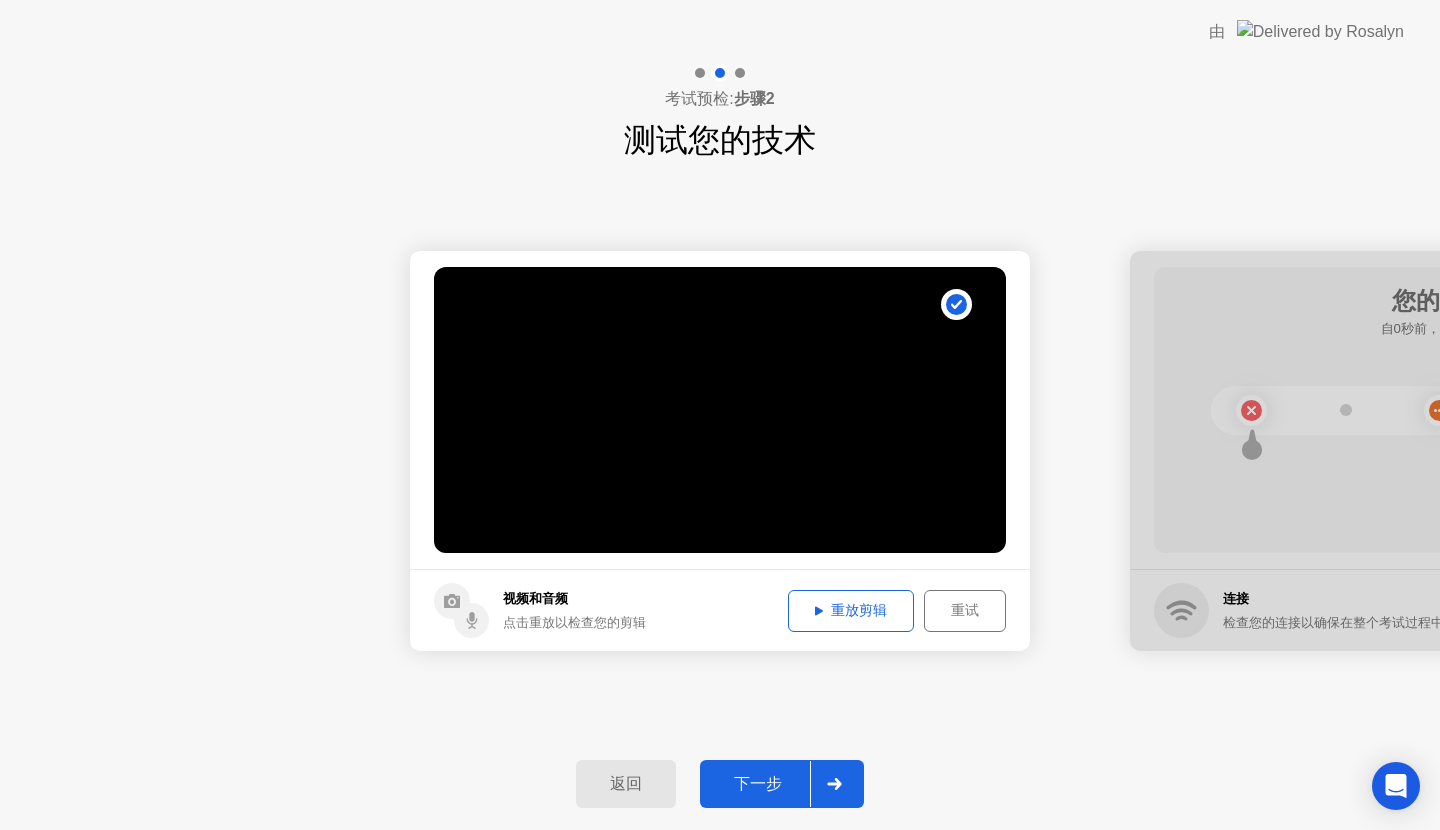 click on "下一步" 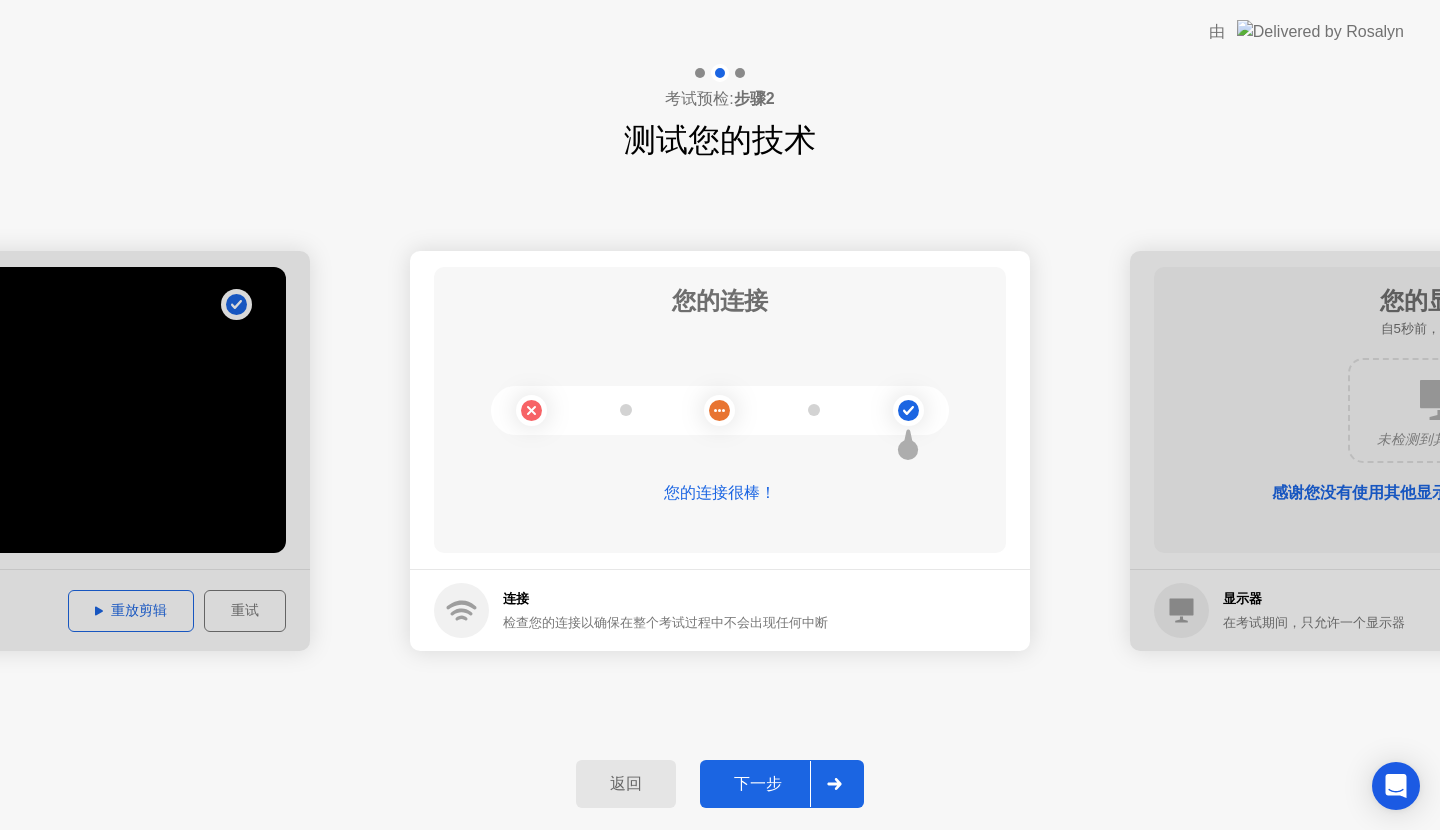 click on "下一步" 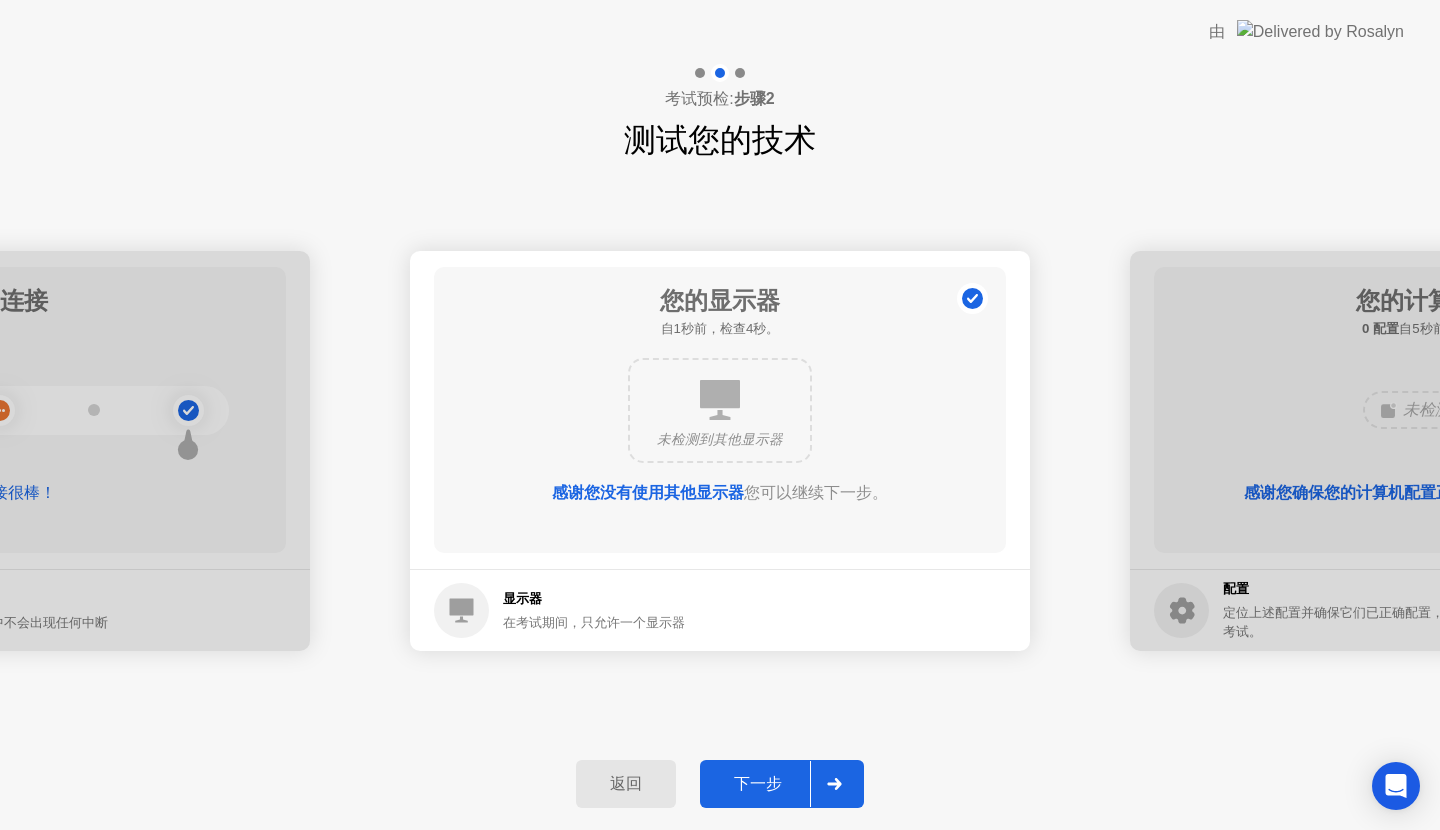 click on "下一步" 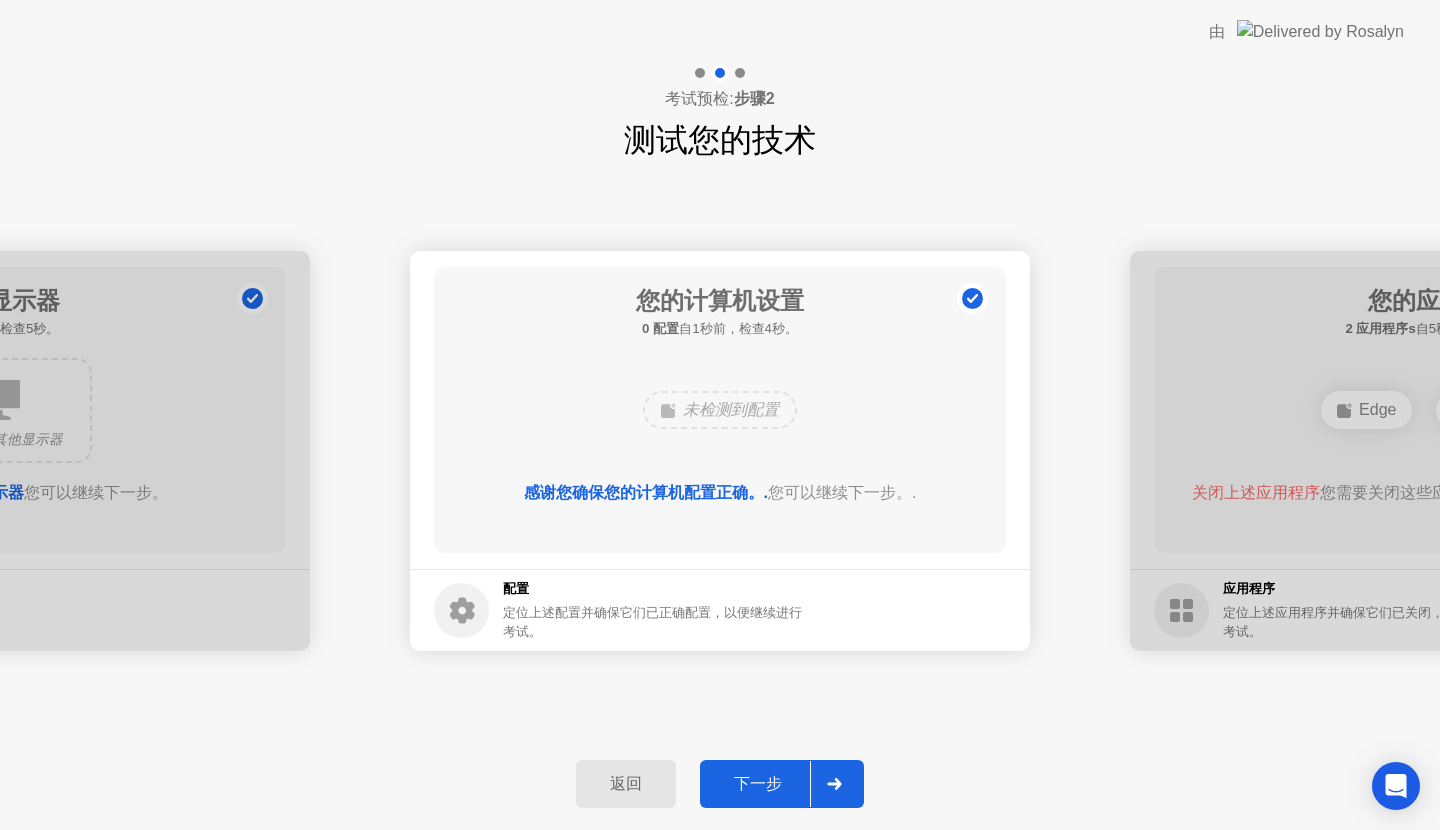 click on "下一步" 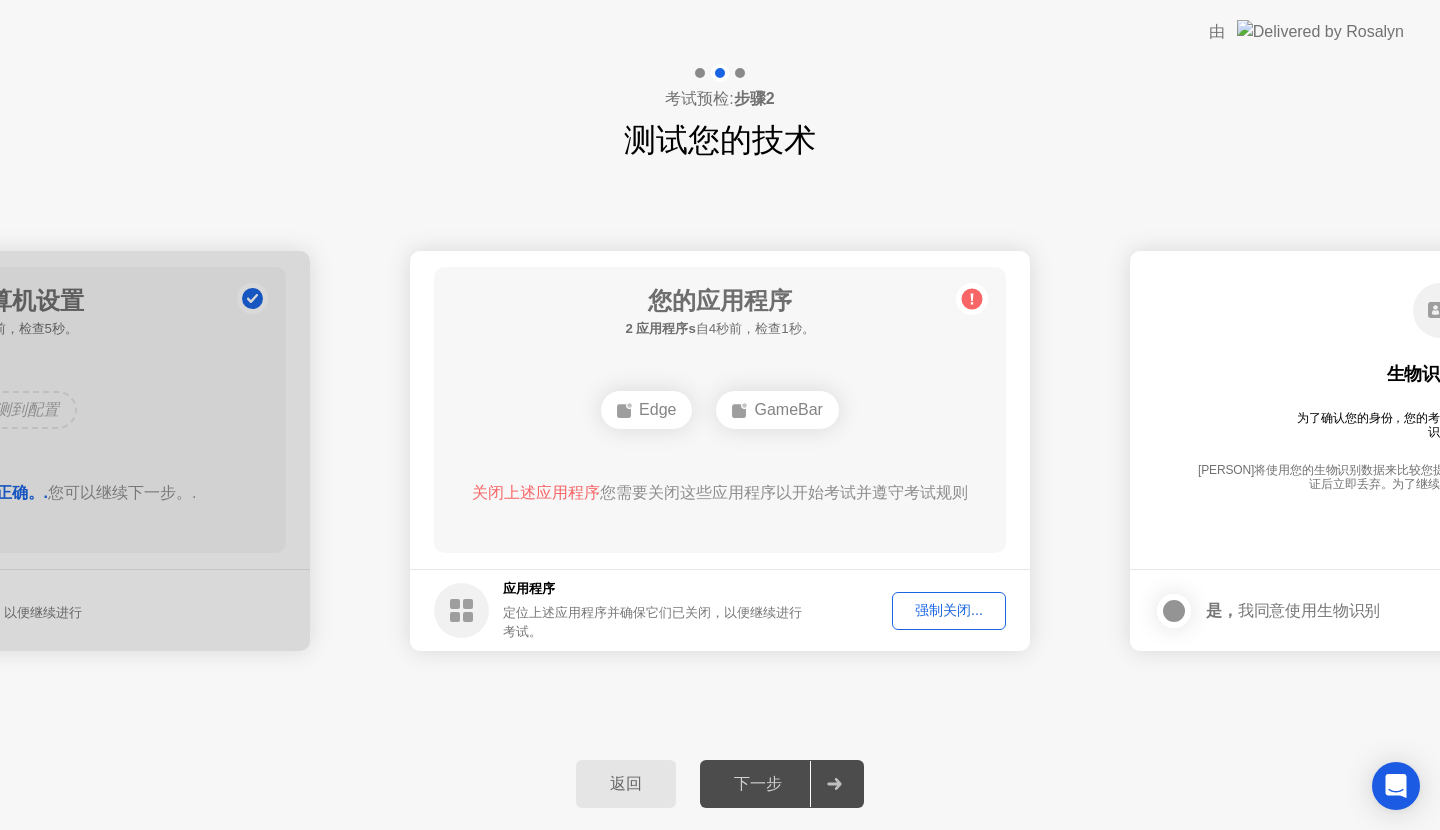 click on "返回" 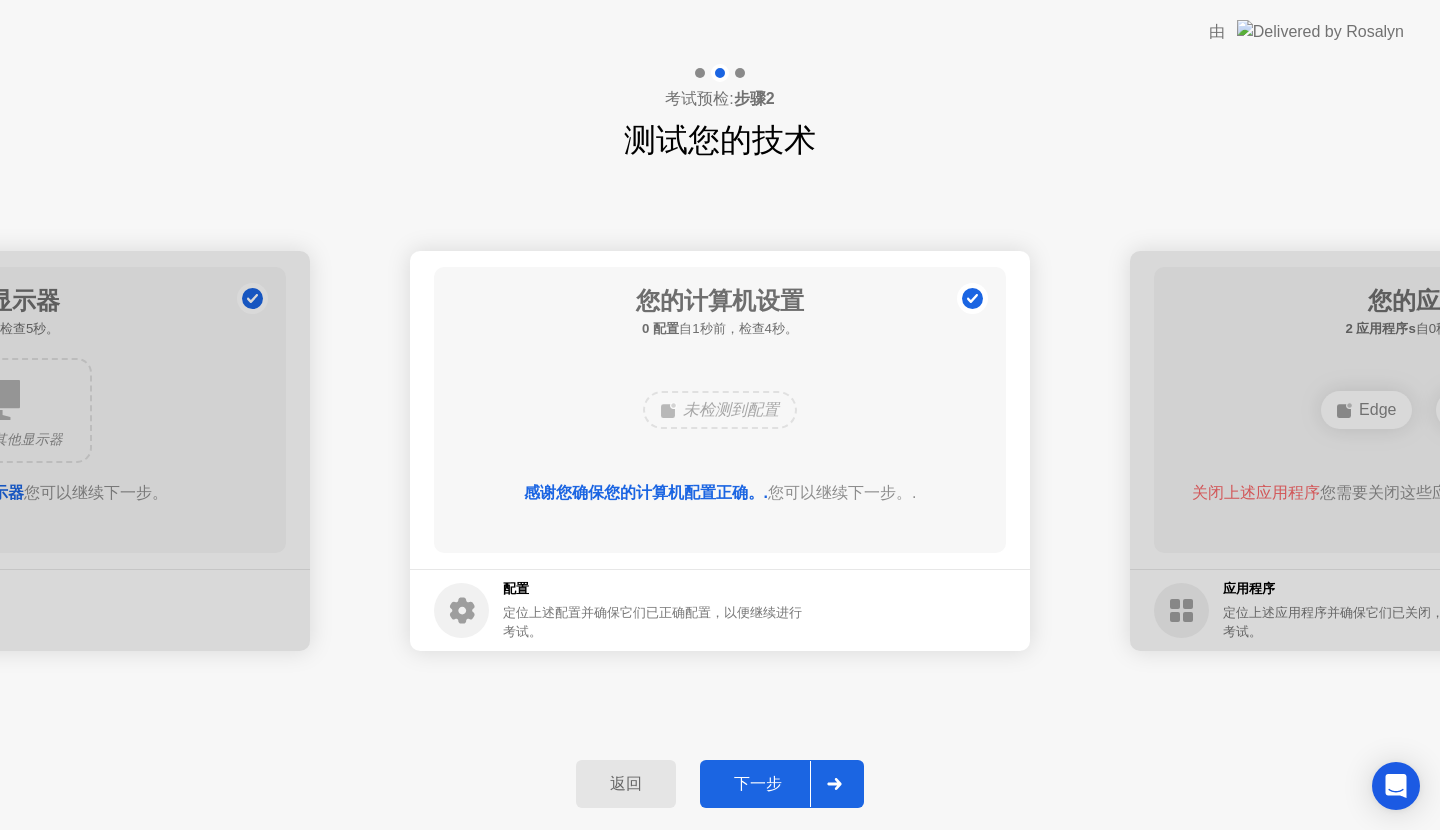 click on "下一步" 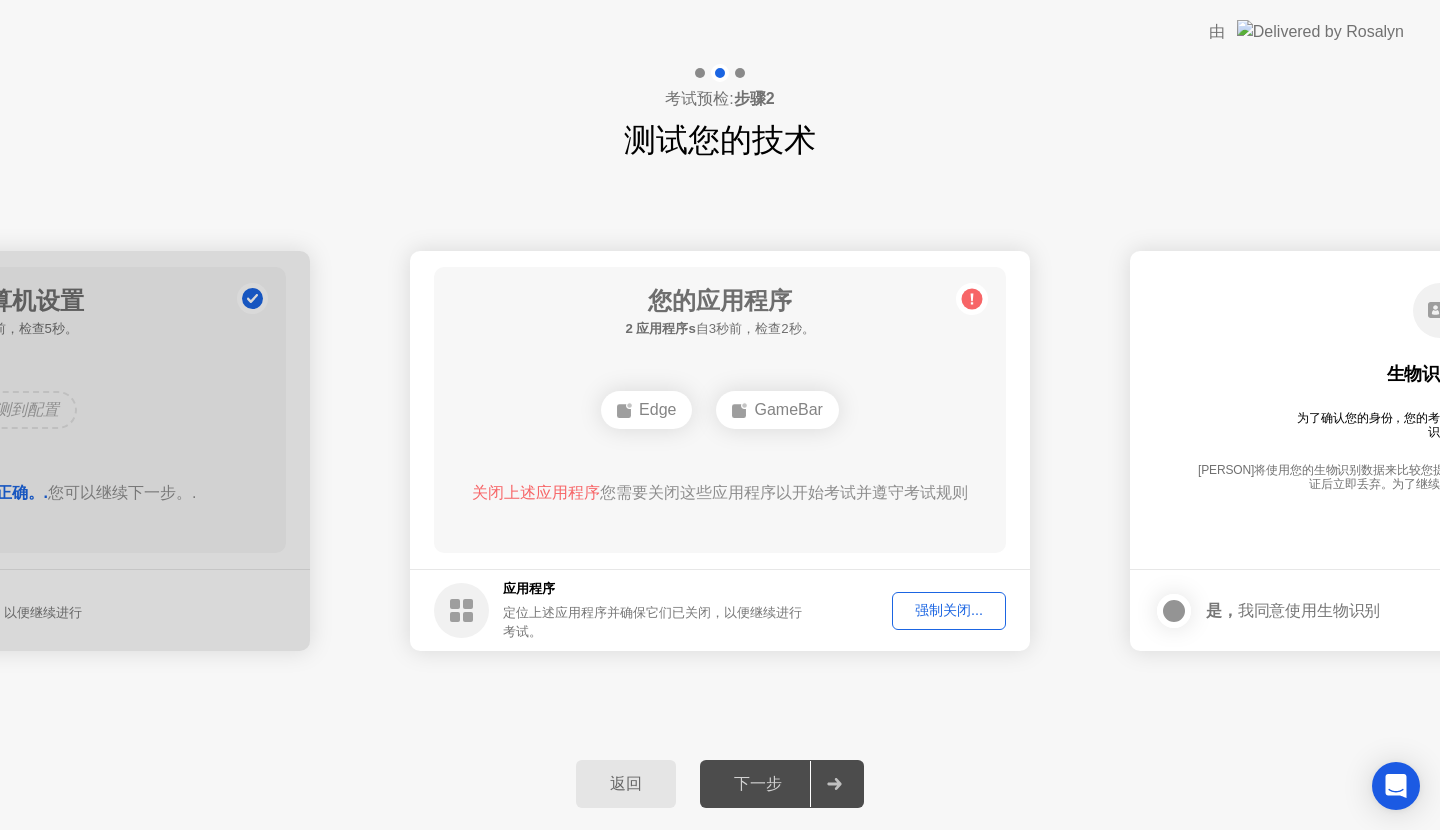 click on "返回" 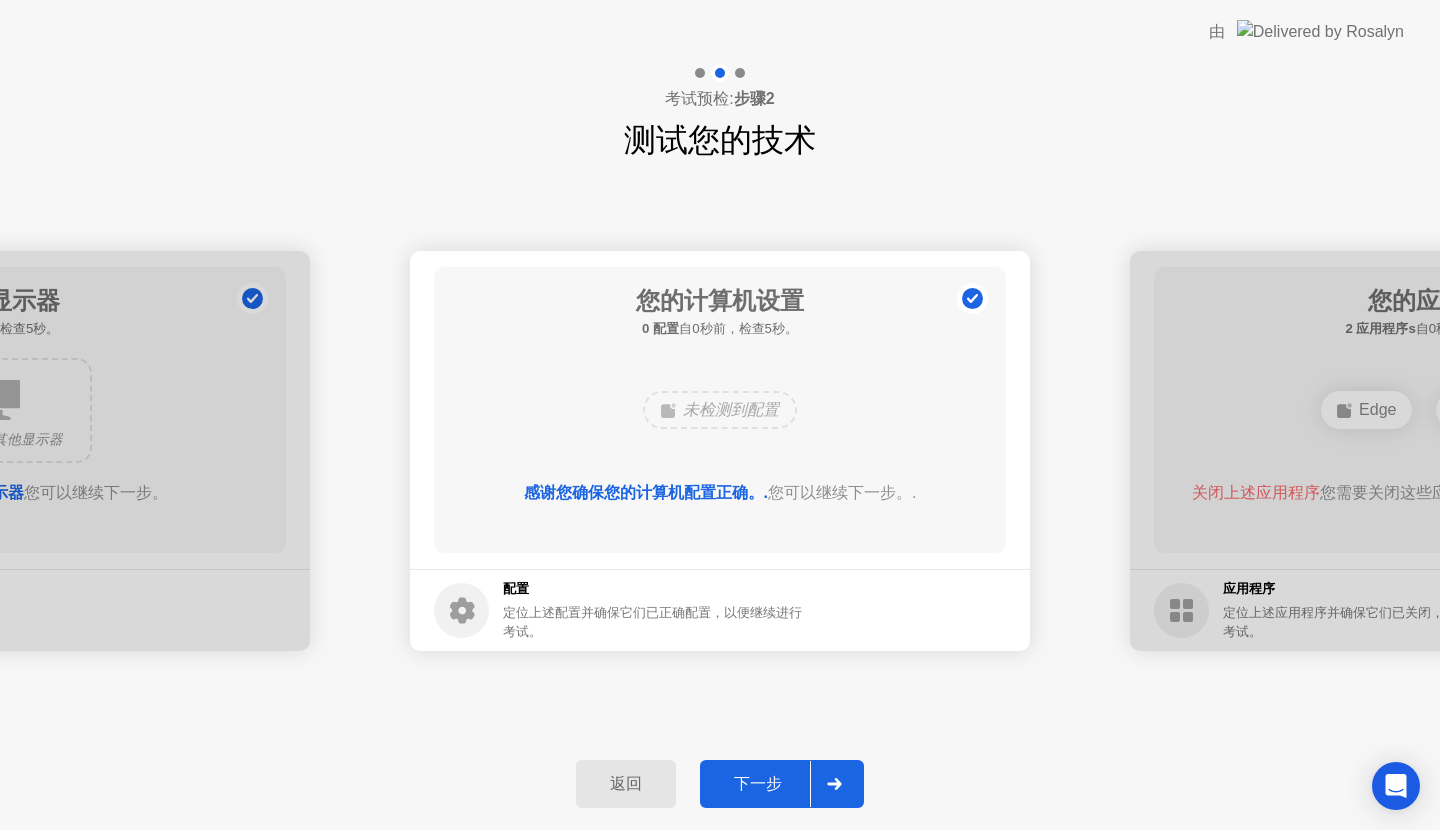 click on "下一步" 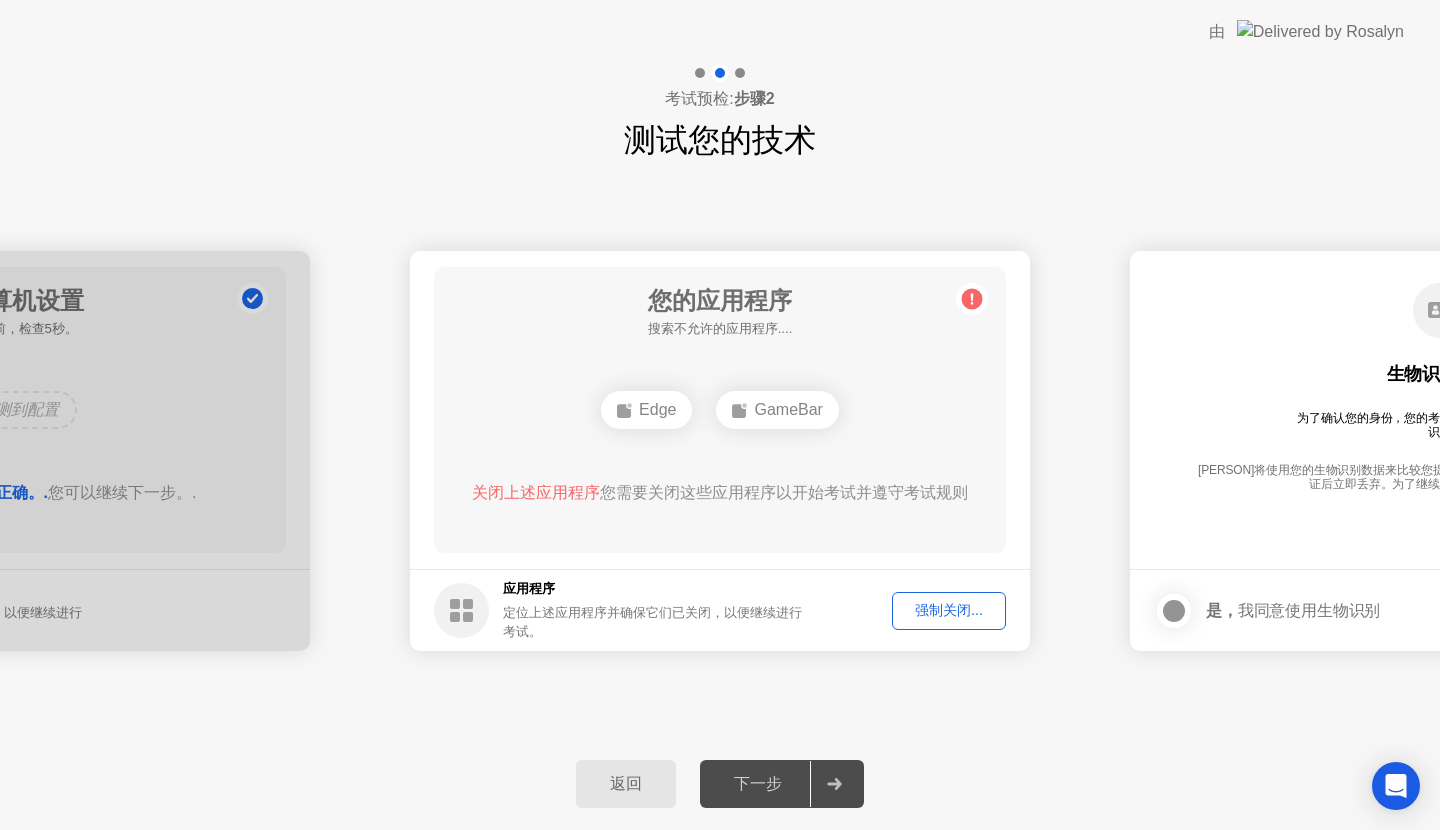 click on "**********" 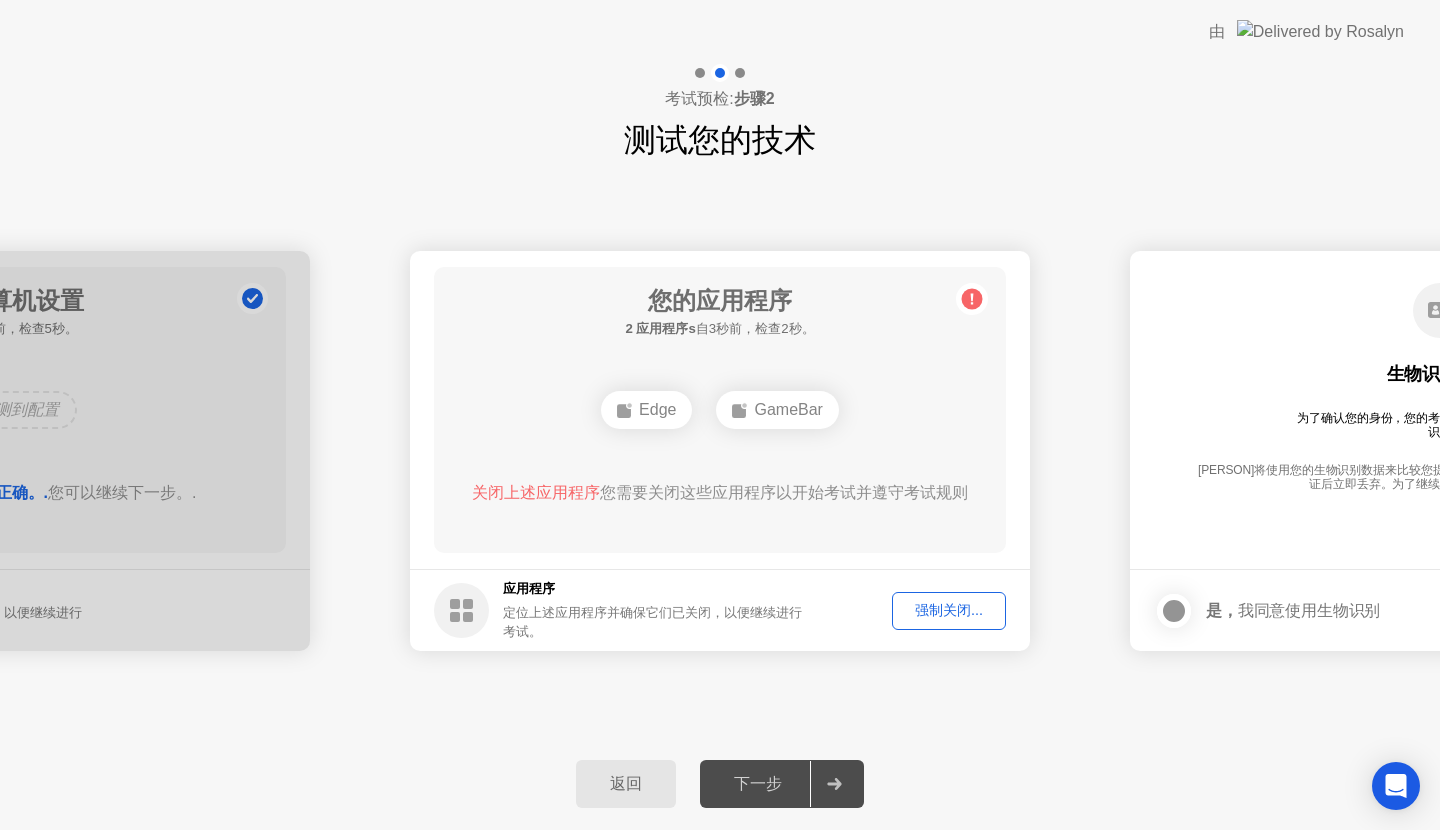 click on "返回" 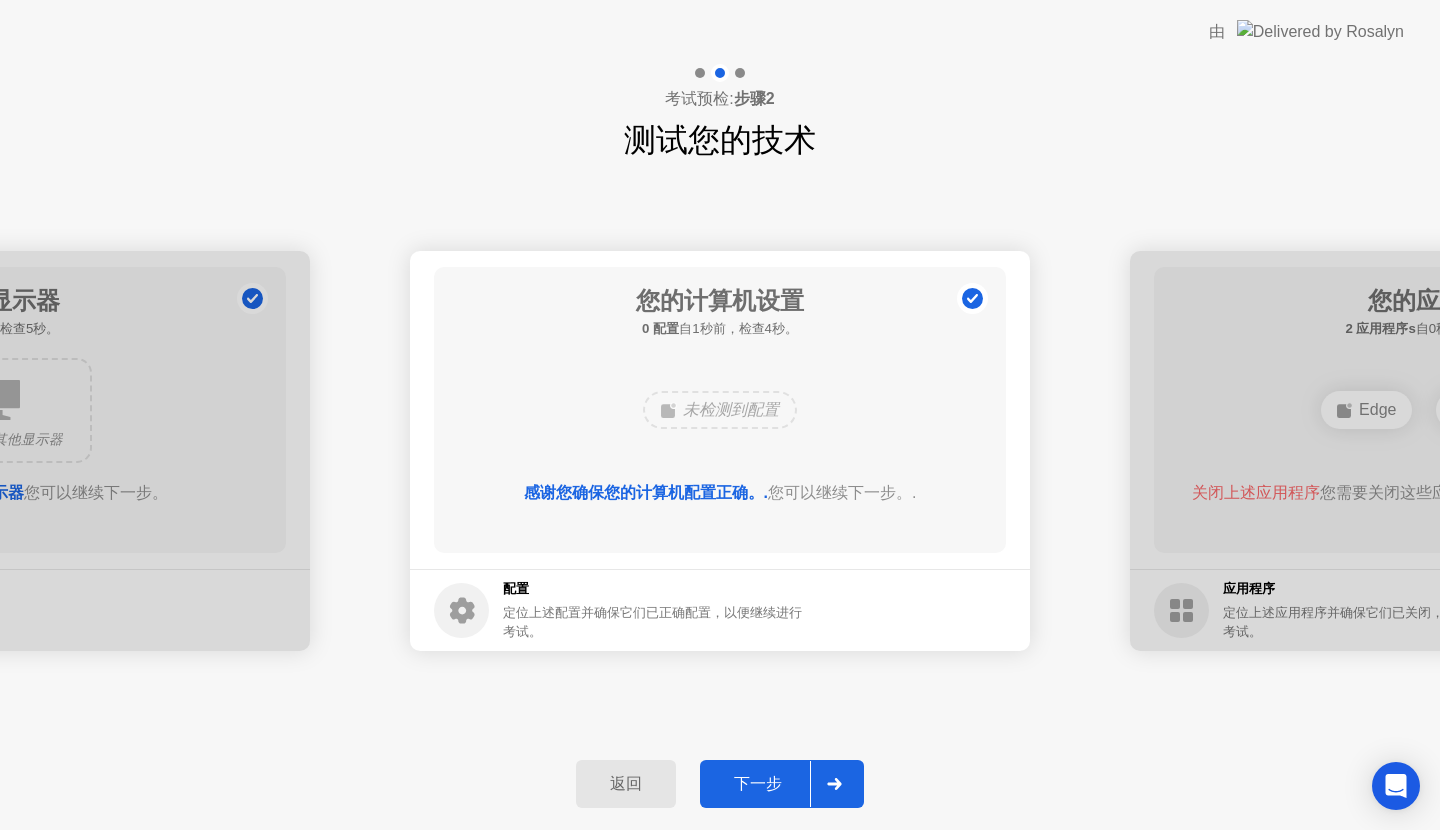 click on "下一步" 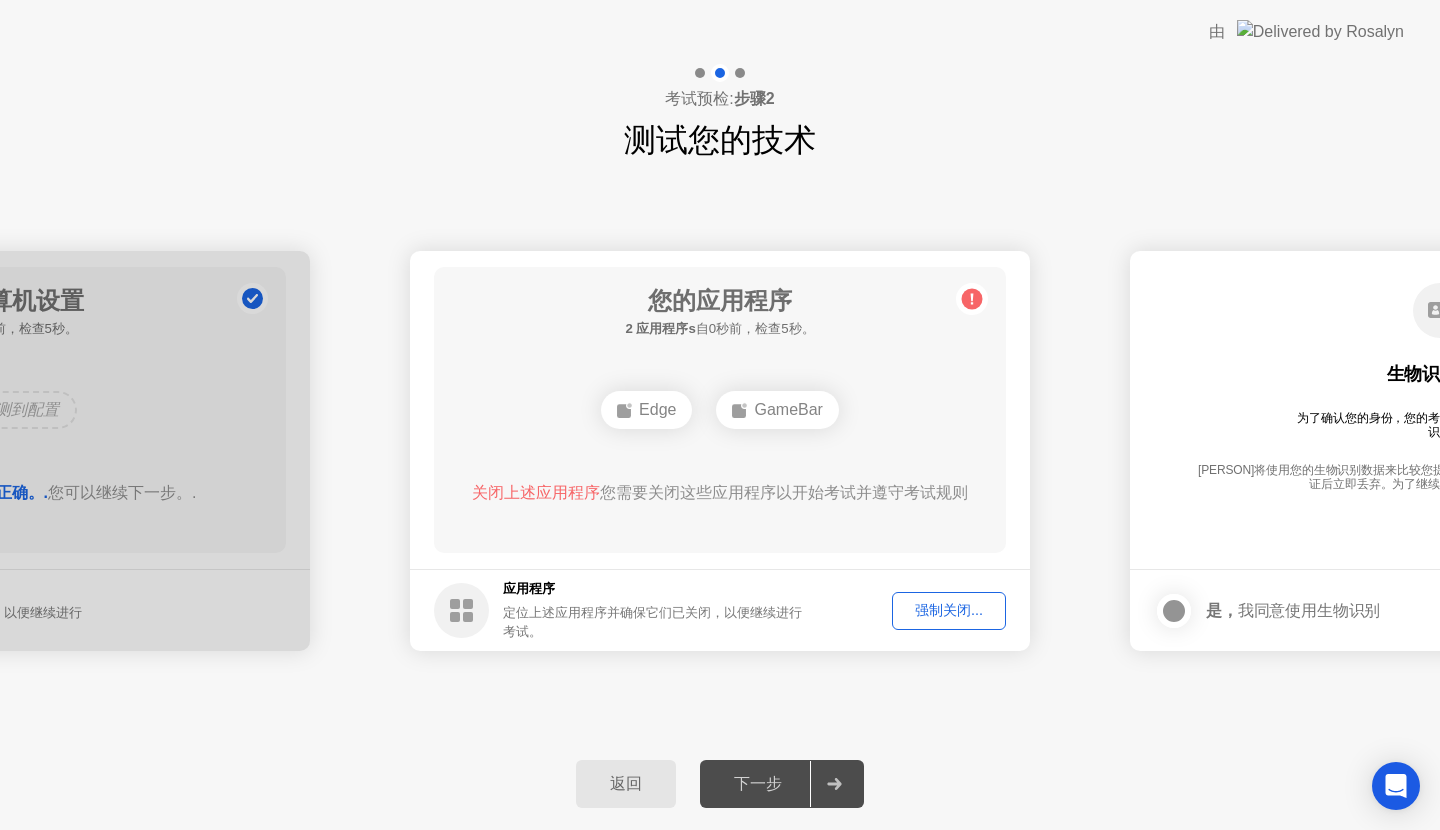 click on "下一步" 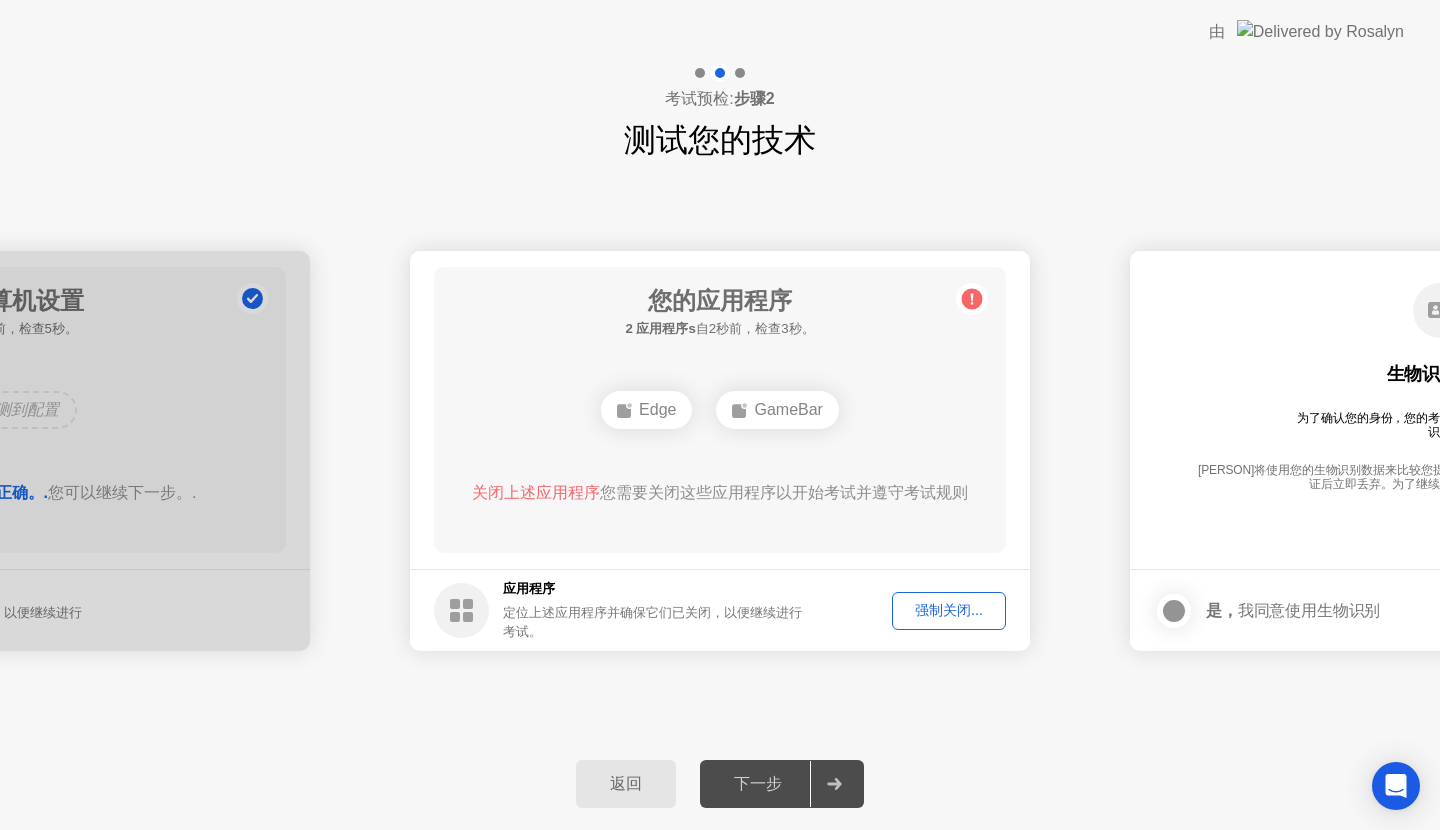 click on "强制关闭..." 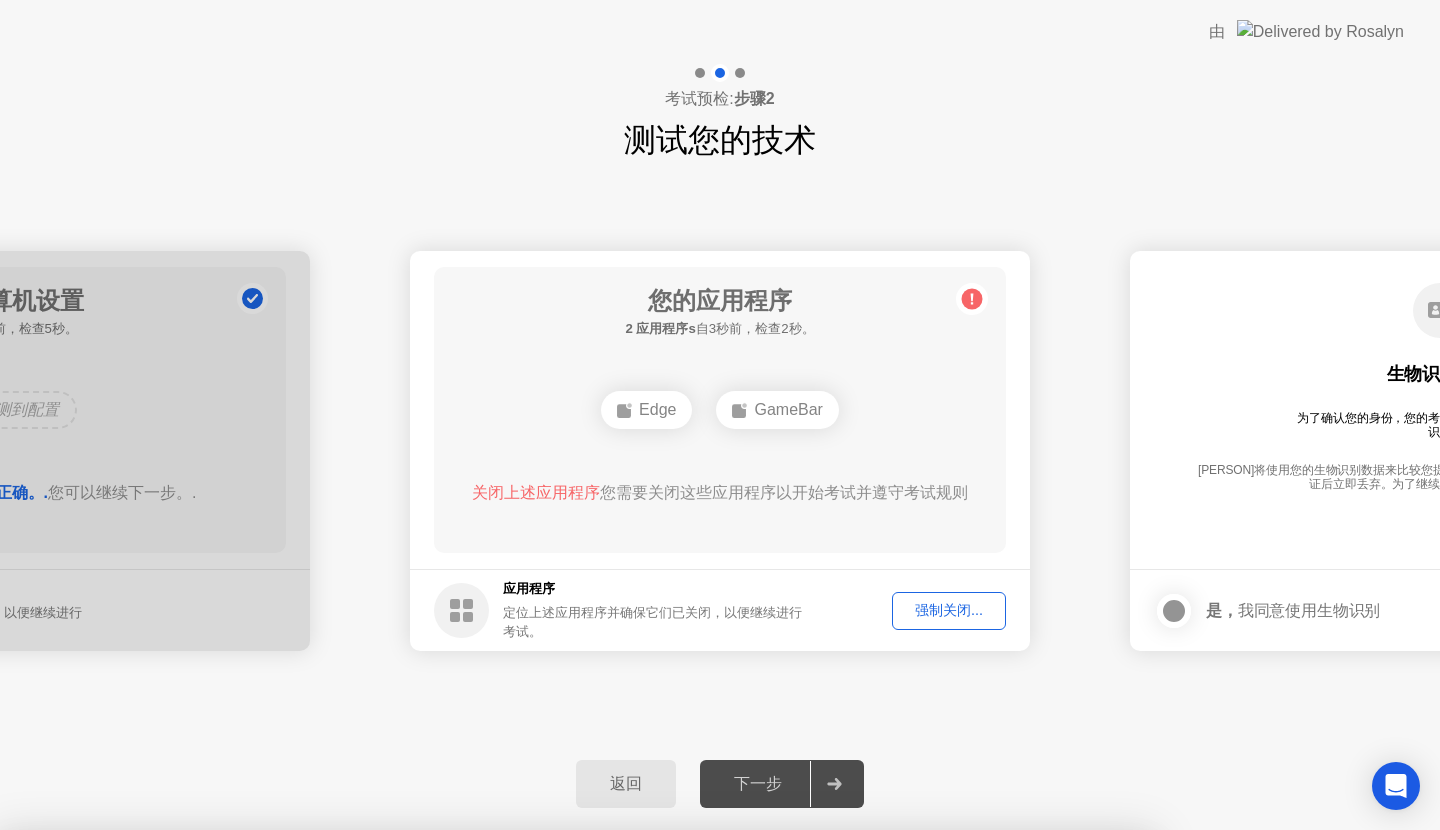 click on "确认" at bounding box center (635, 1105) 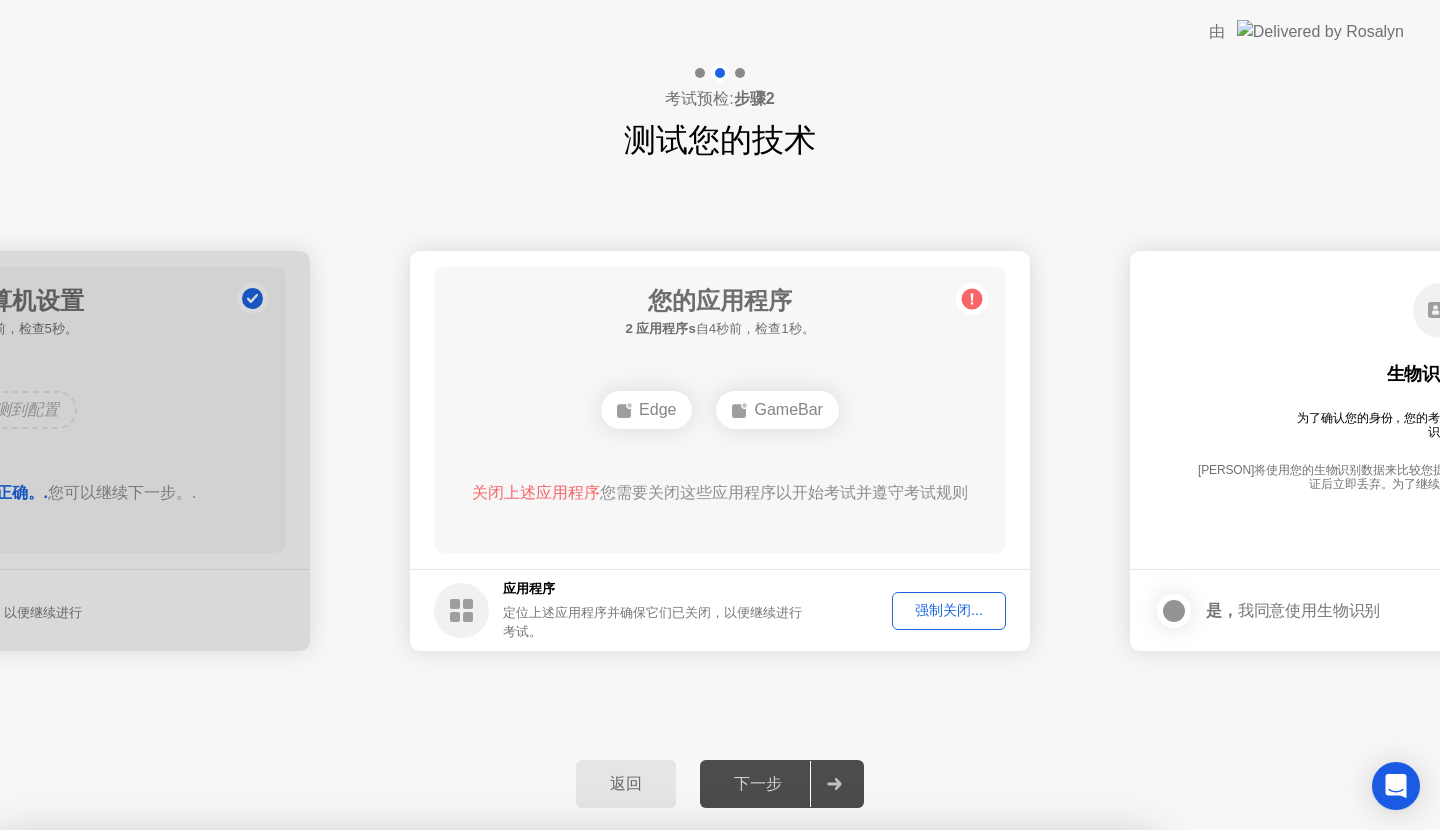 click on "关闭" at bounding box center [502, 1067] 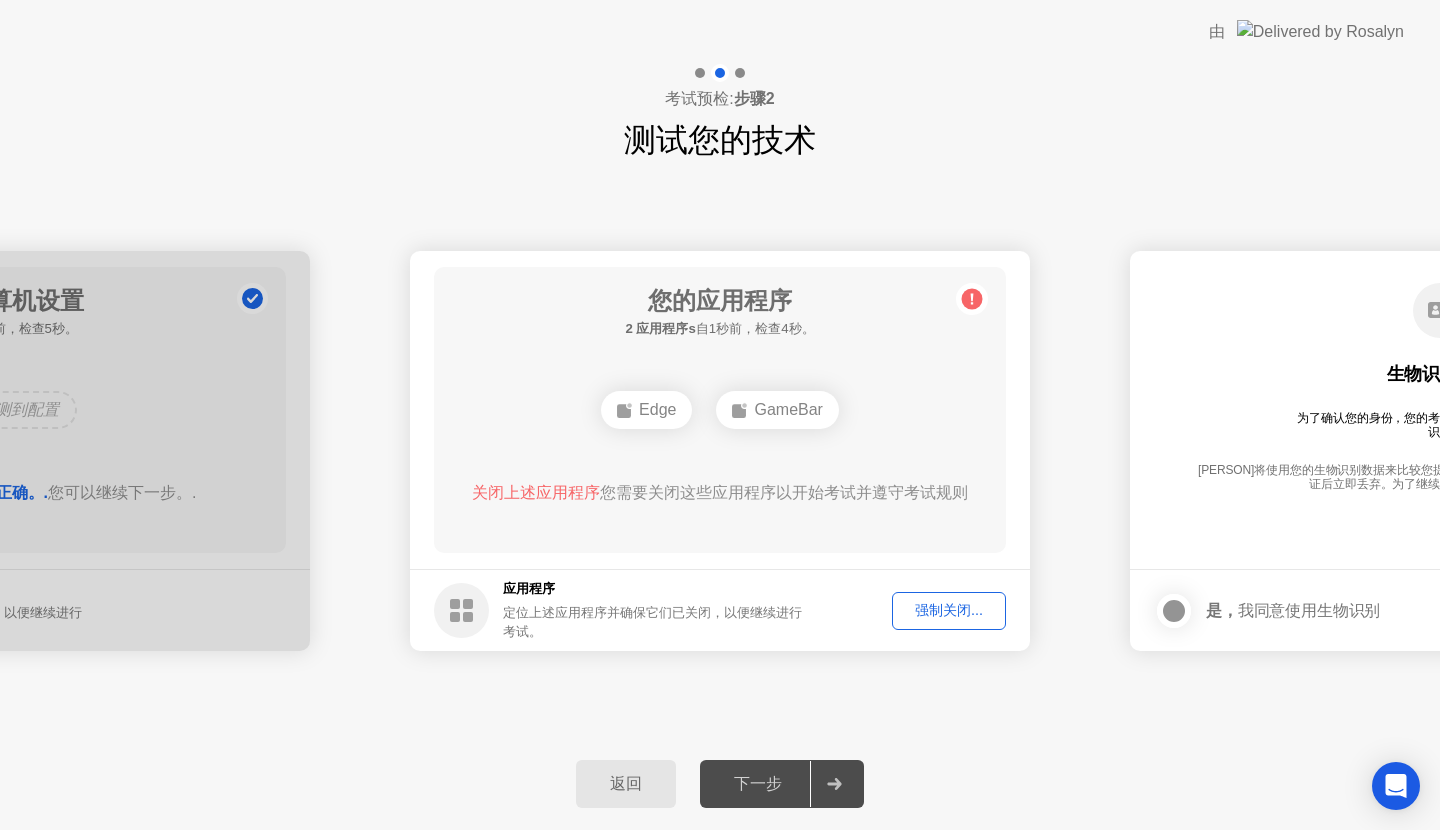 click on "返回" 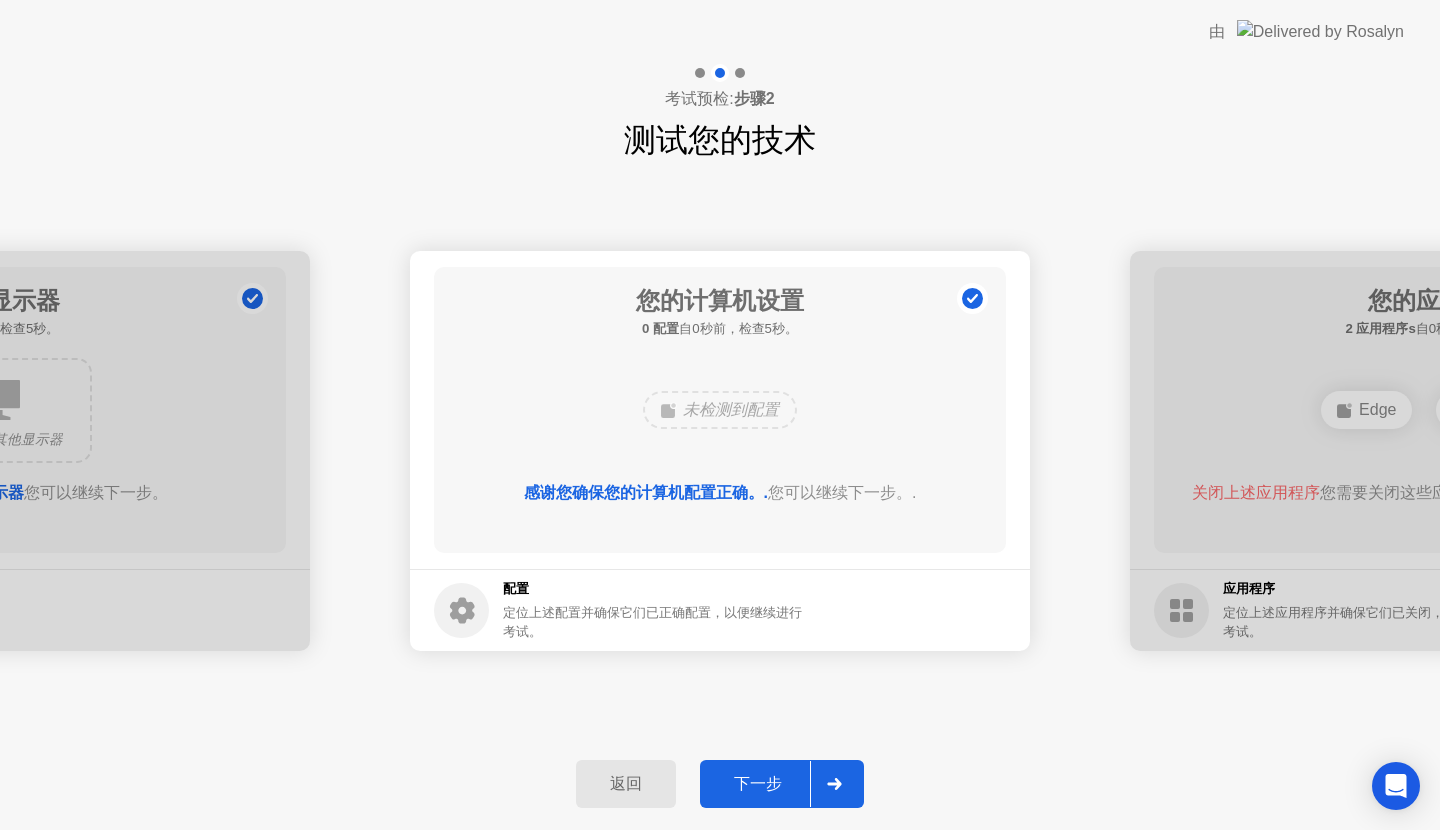 click on "下一步" 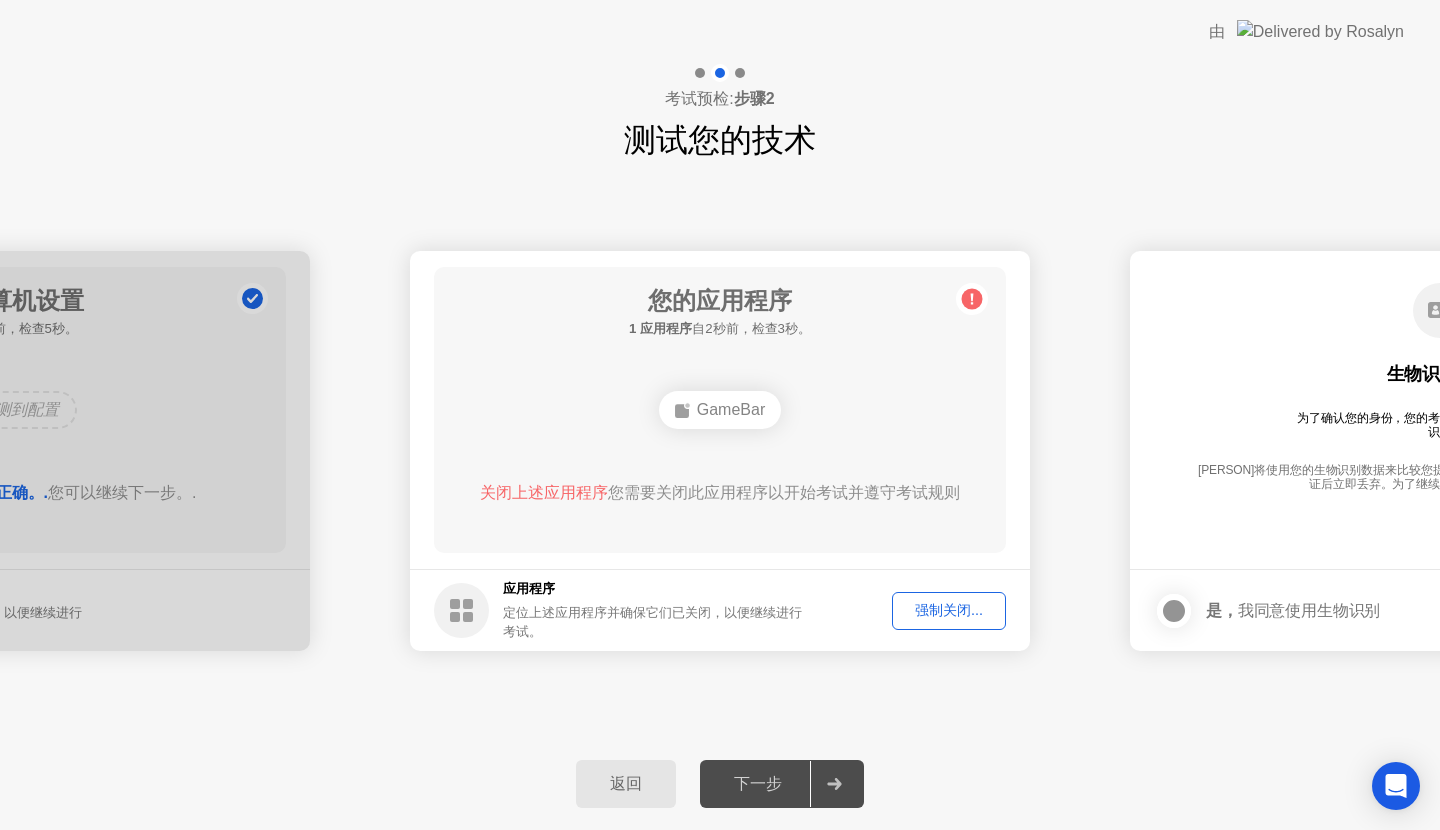 click on "返回" 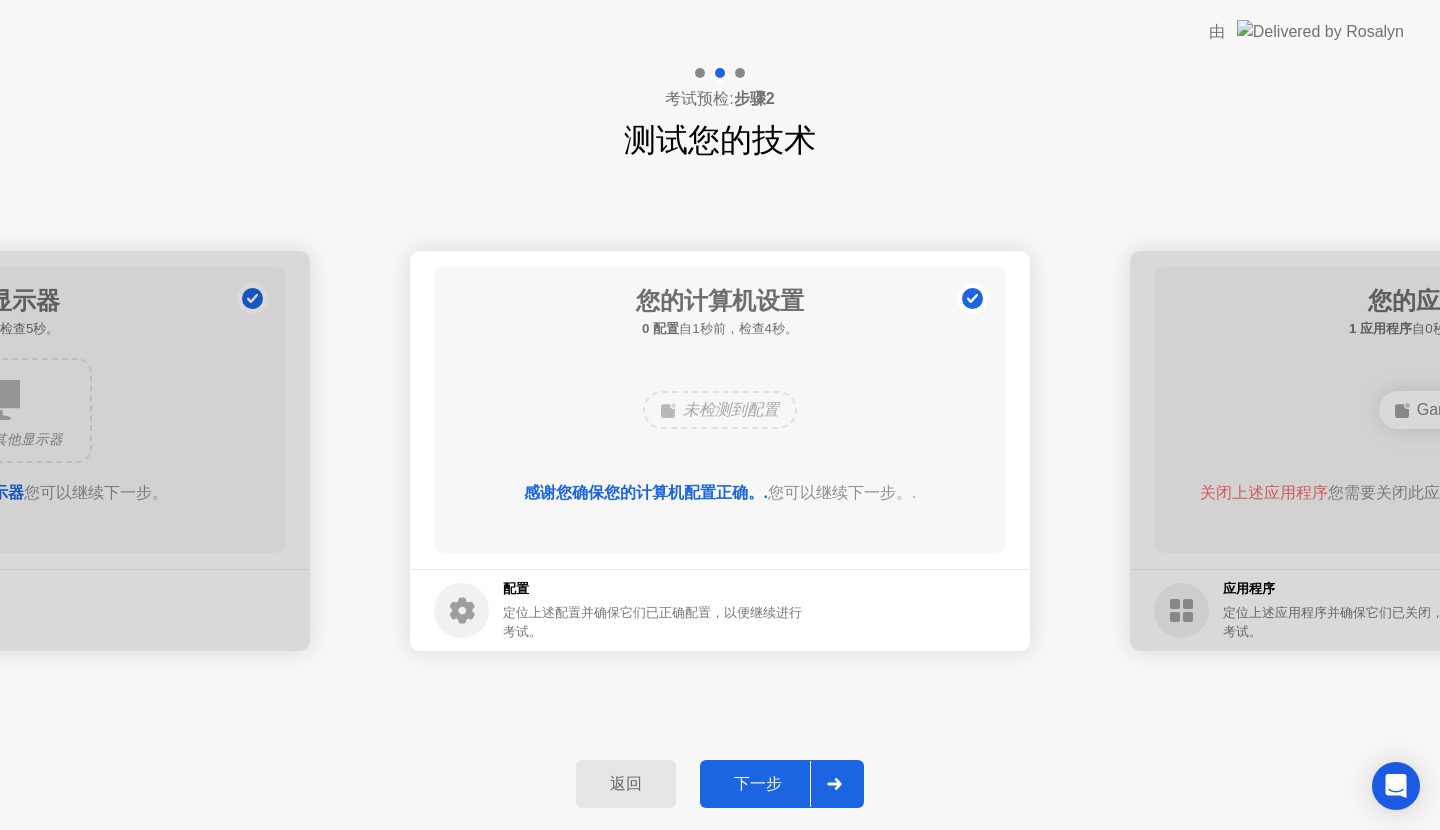 click on "下一步" 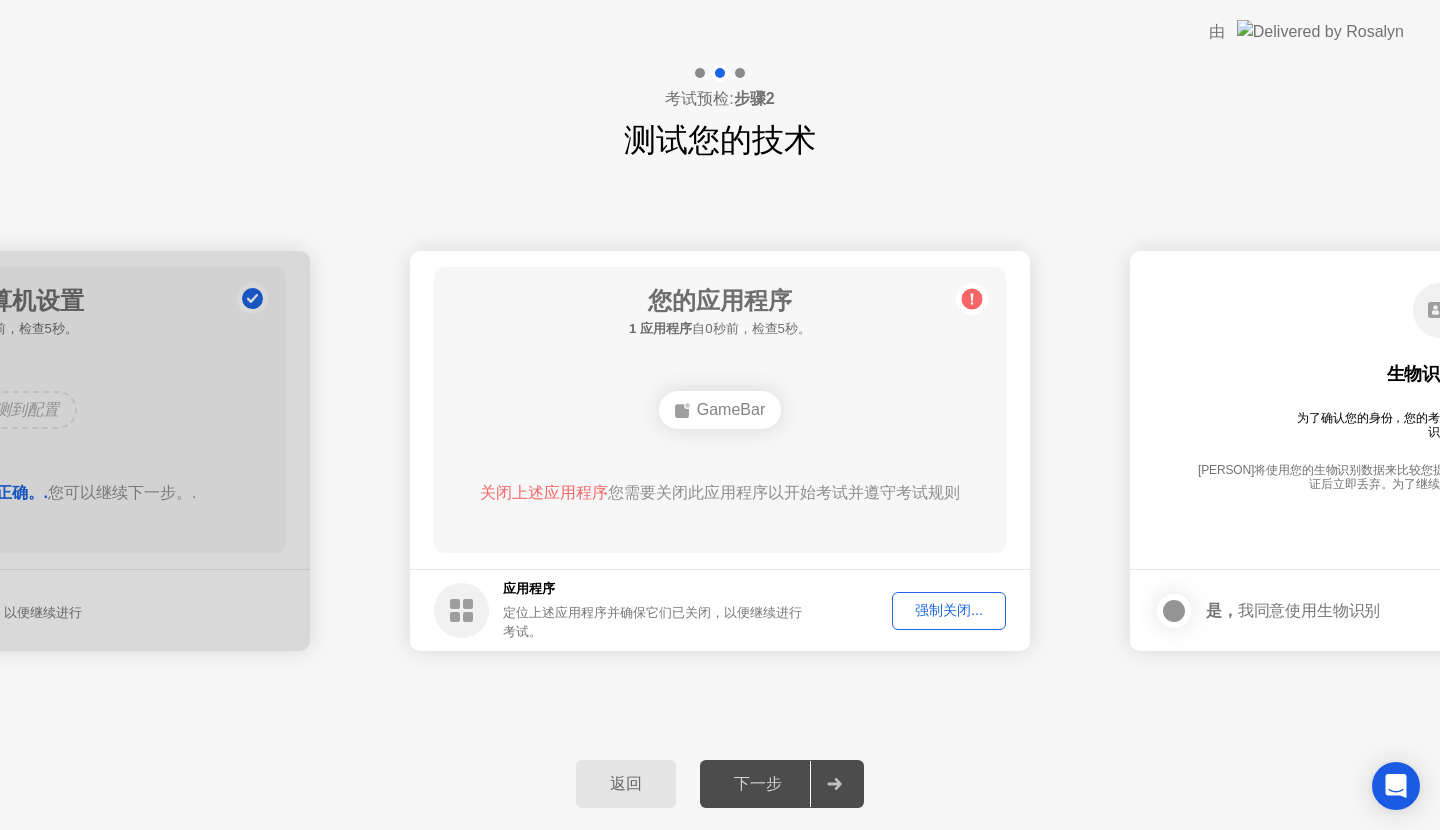 click on "下一步" 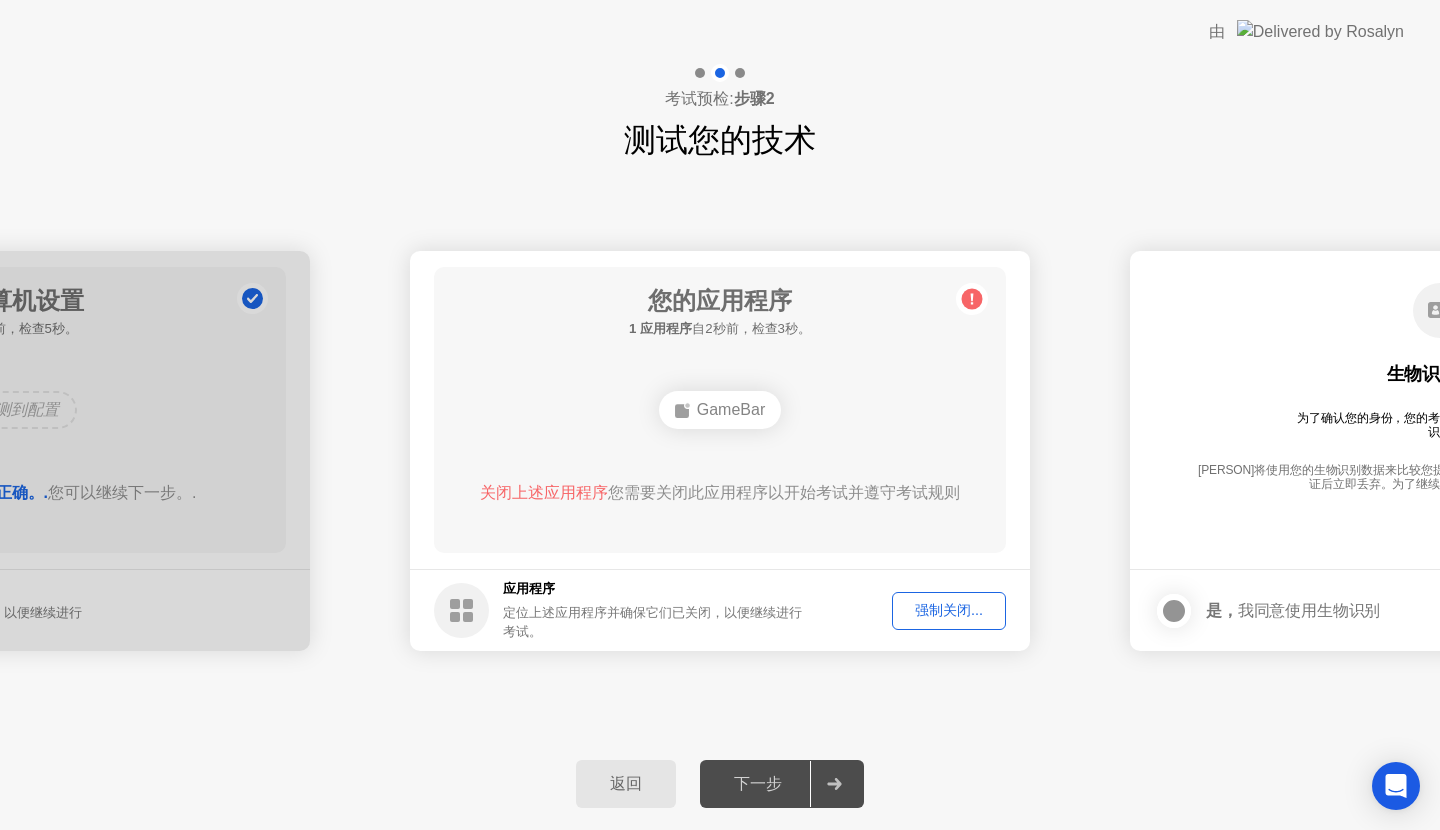click on "强制关闭..." 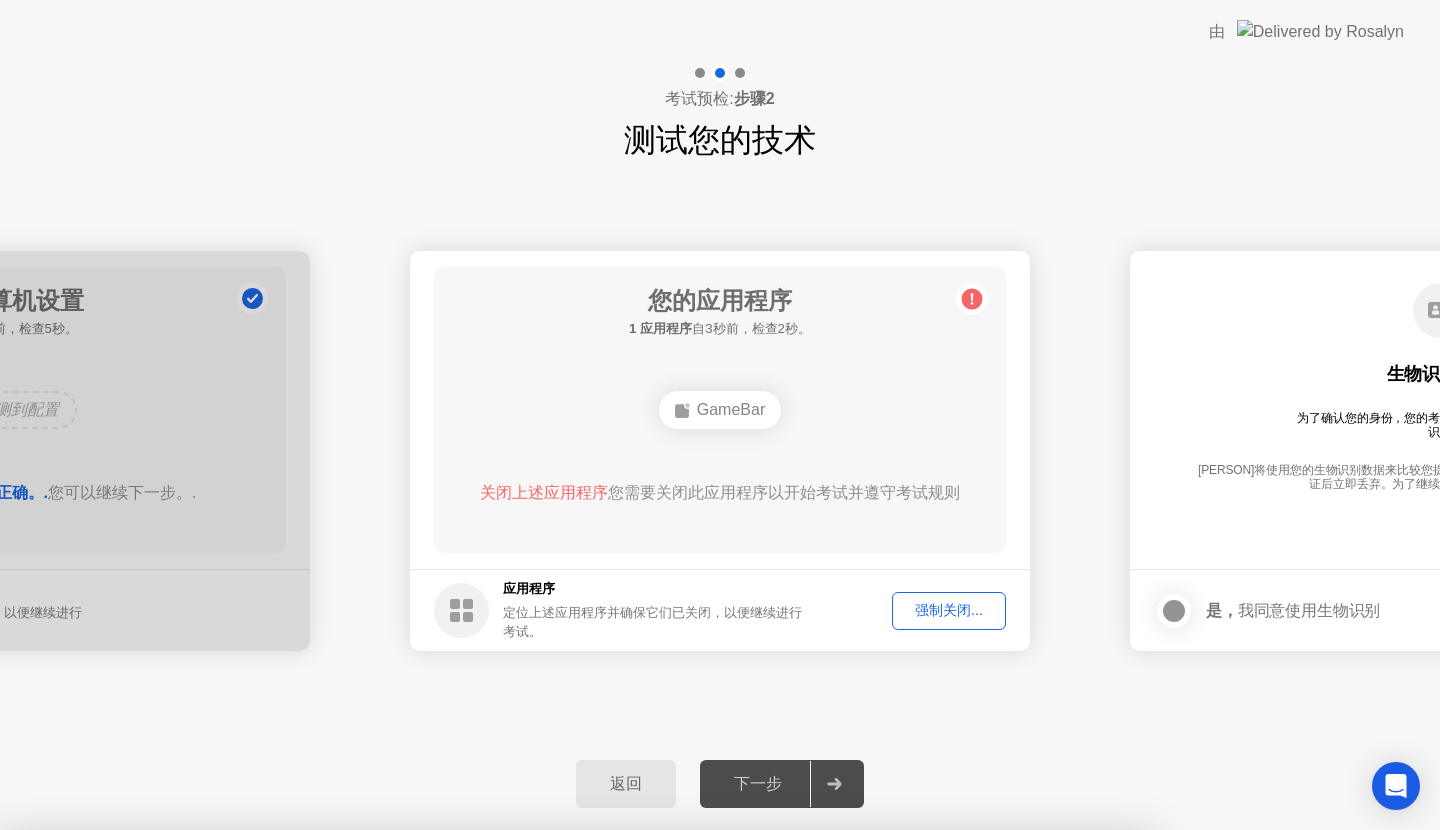 click on "确认" at bounding box center [635, 1106] 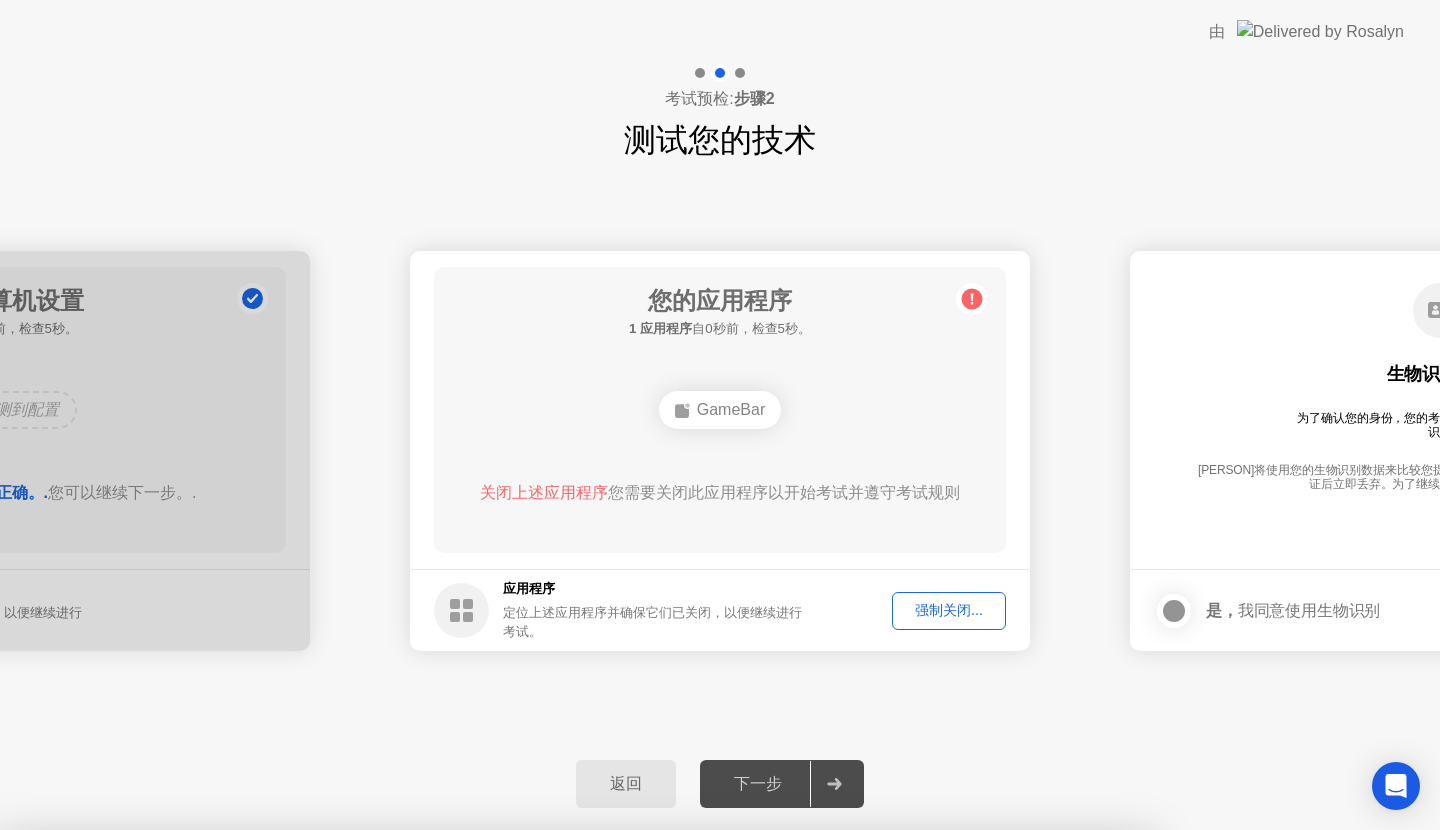 click on "关闭" at bounding box center [502, 1067] 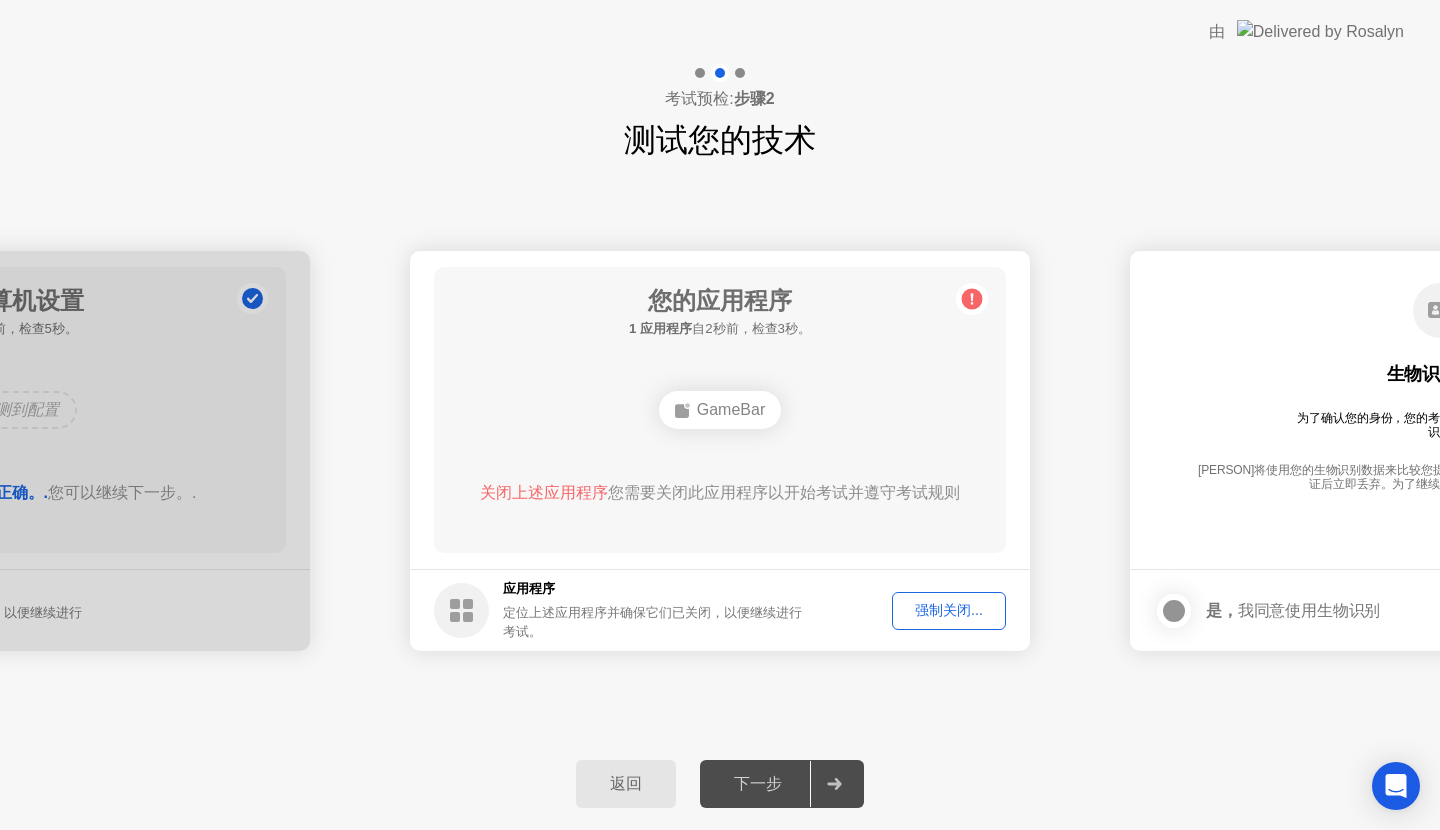 click on "返回" 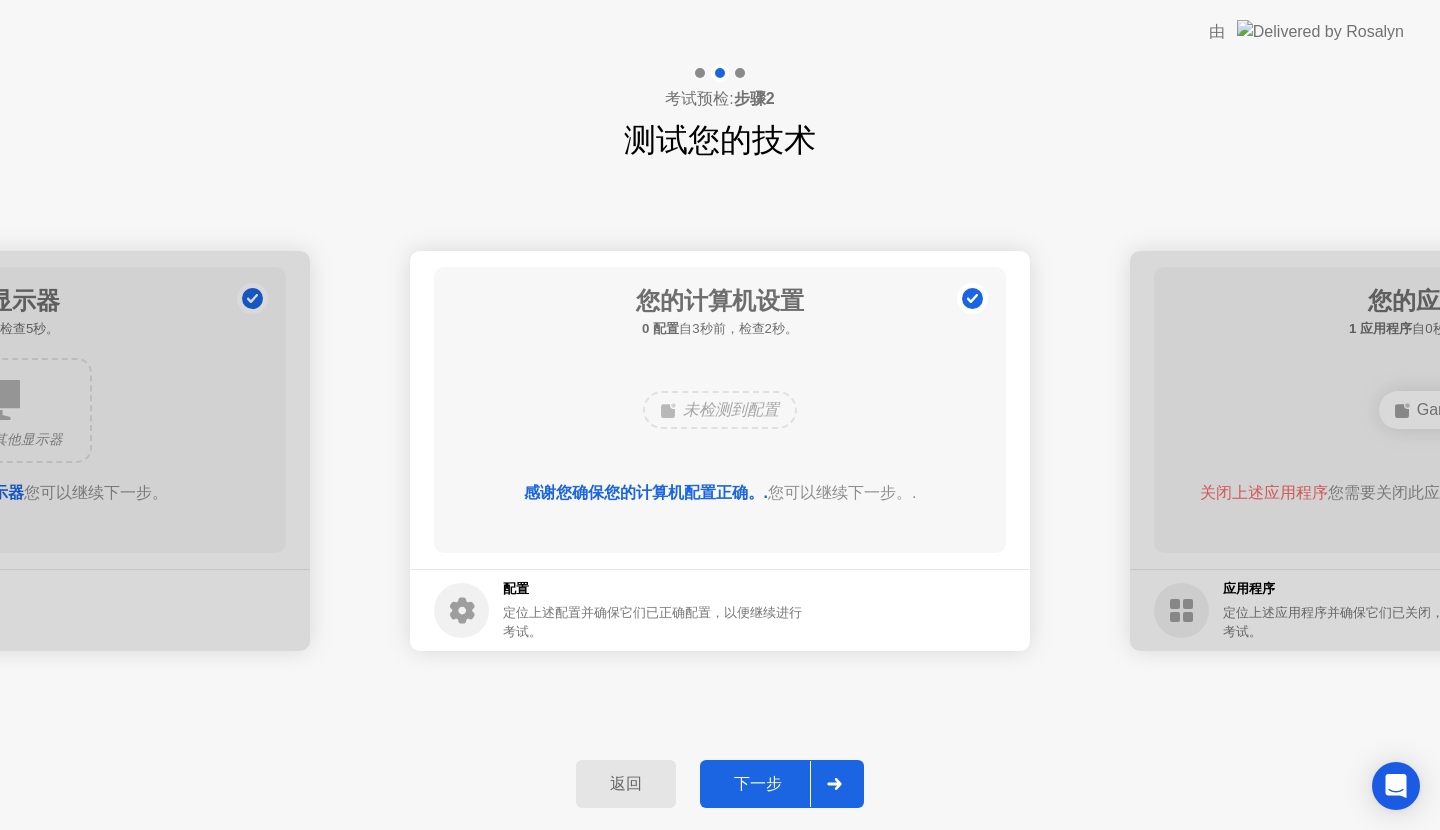 type 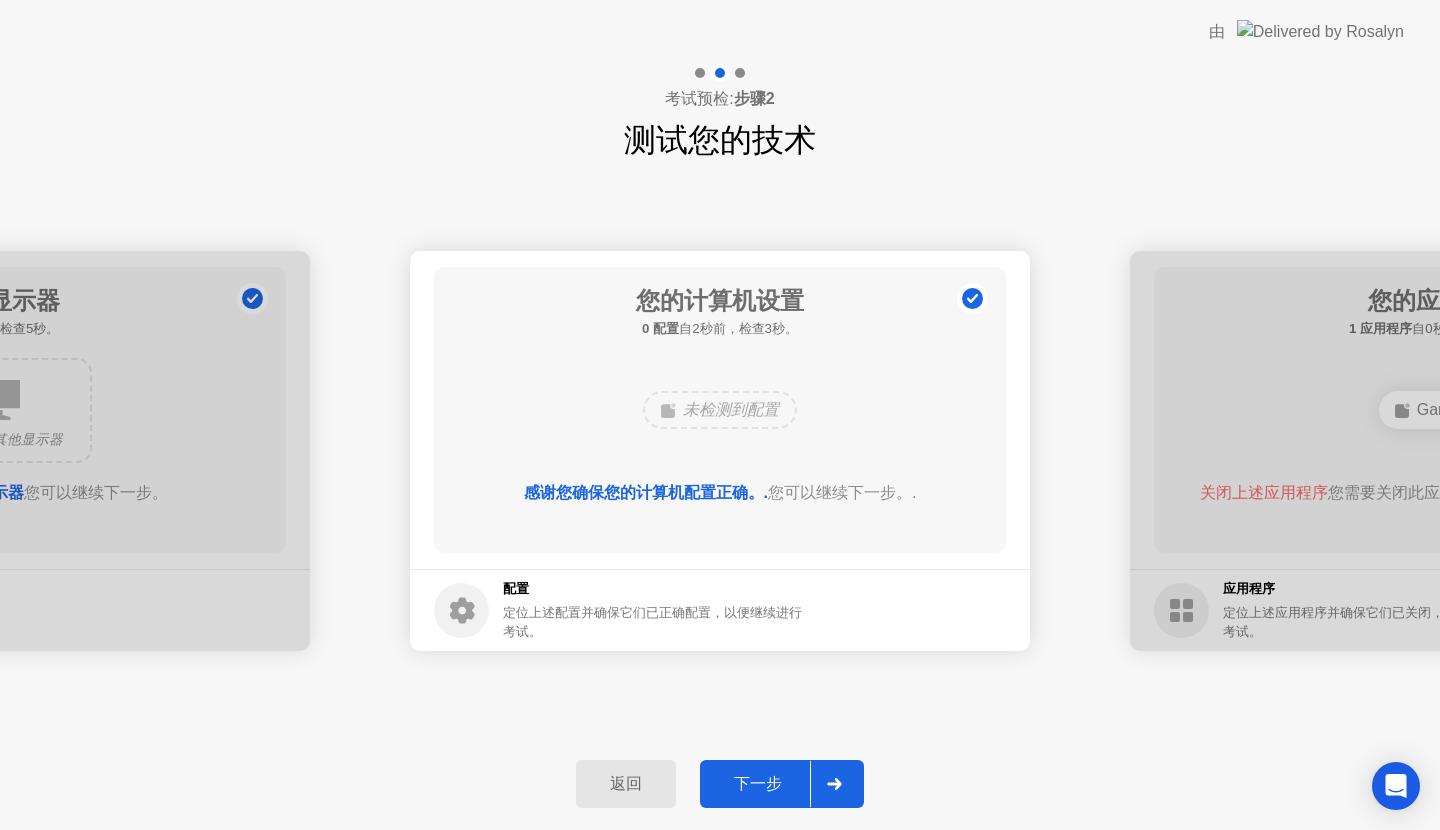 click on "下一步" 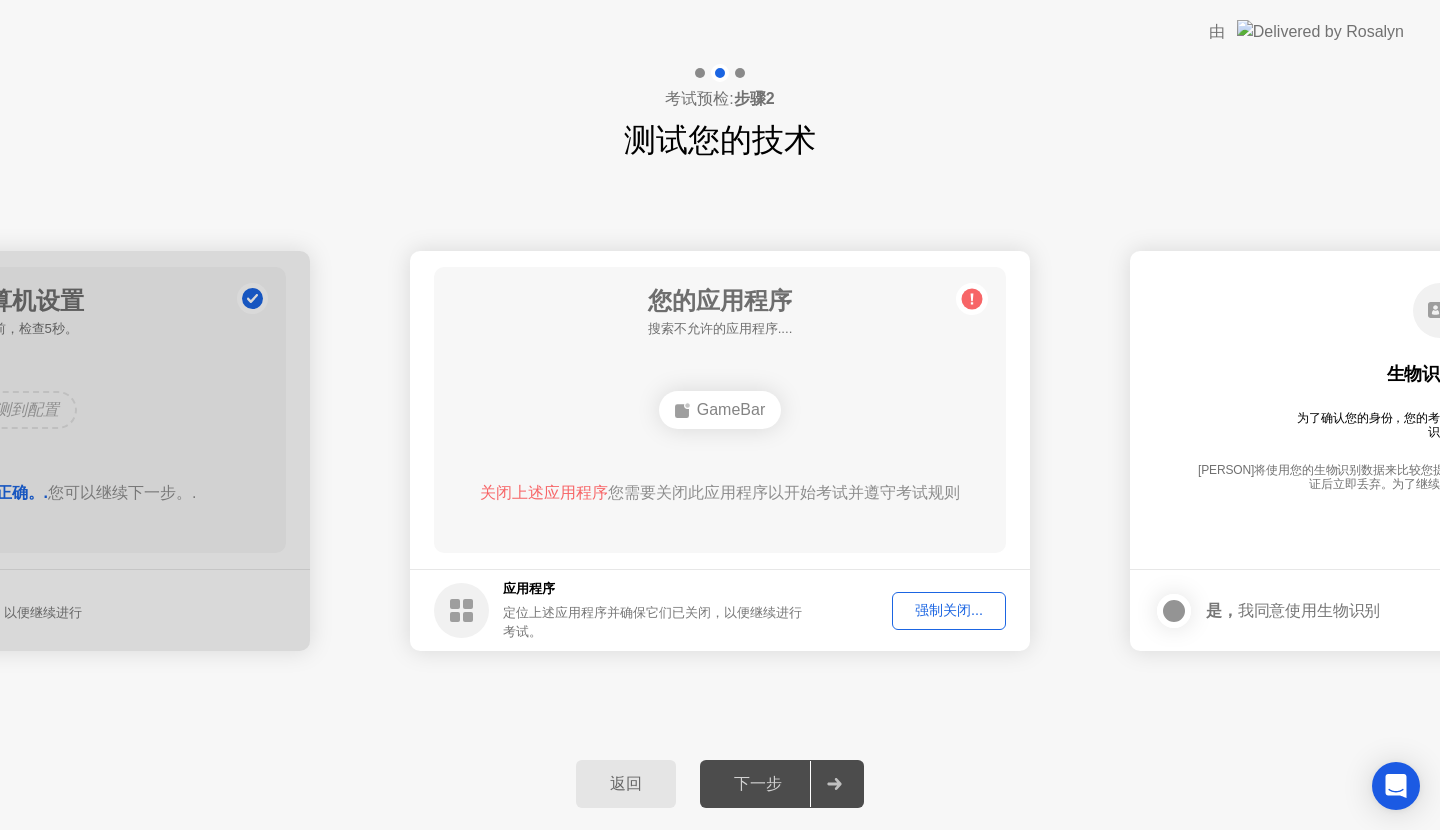 click on "强制关闭..." 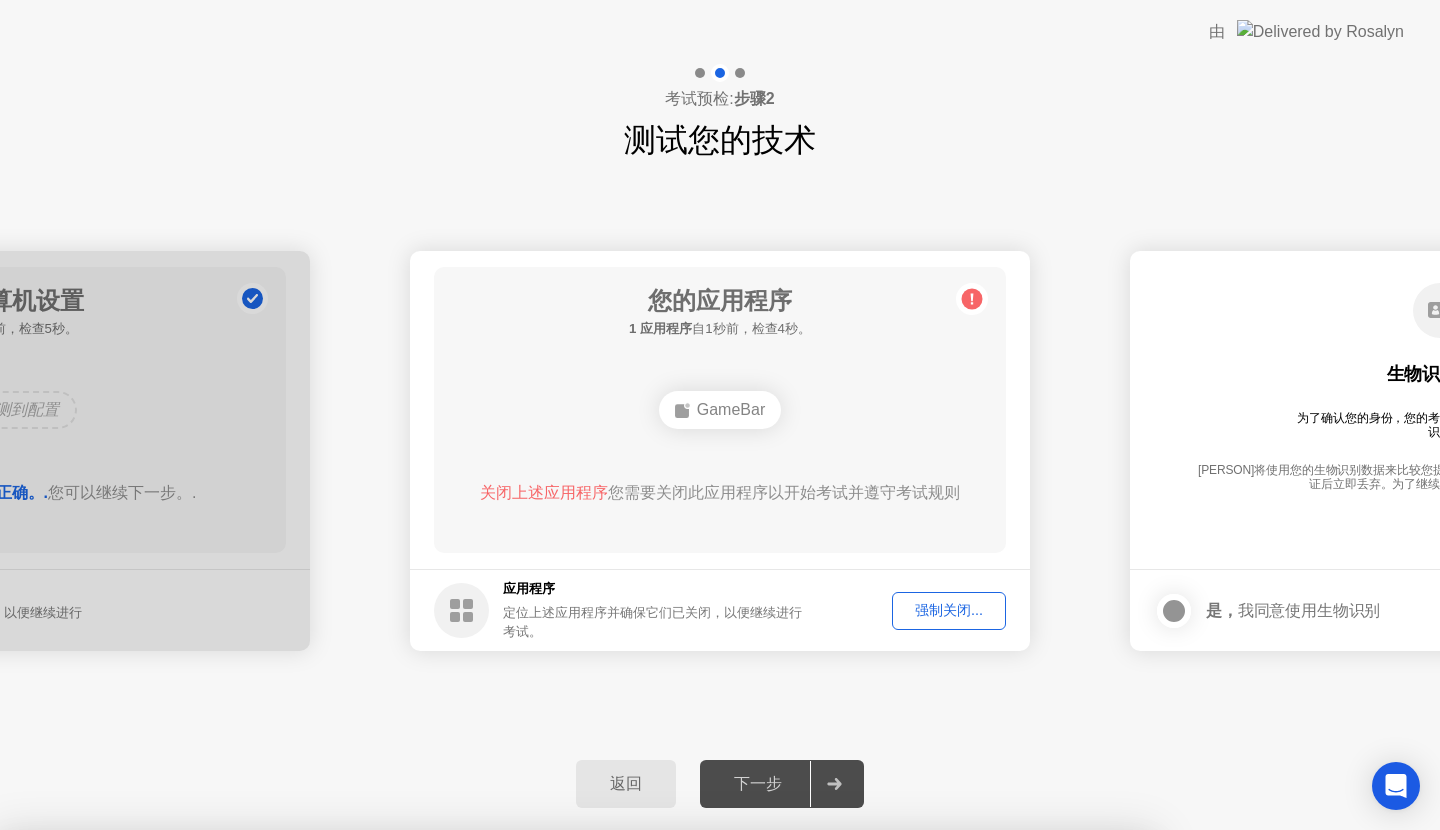 click on "确认" at bounding box center [635, 1105] 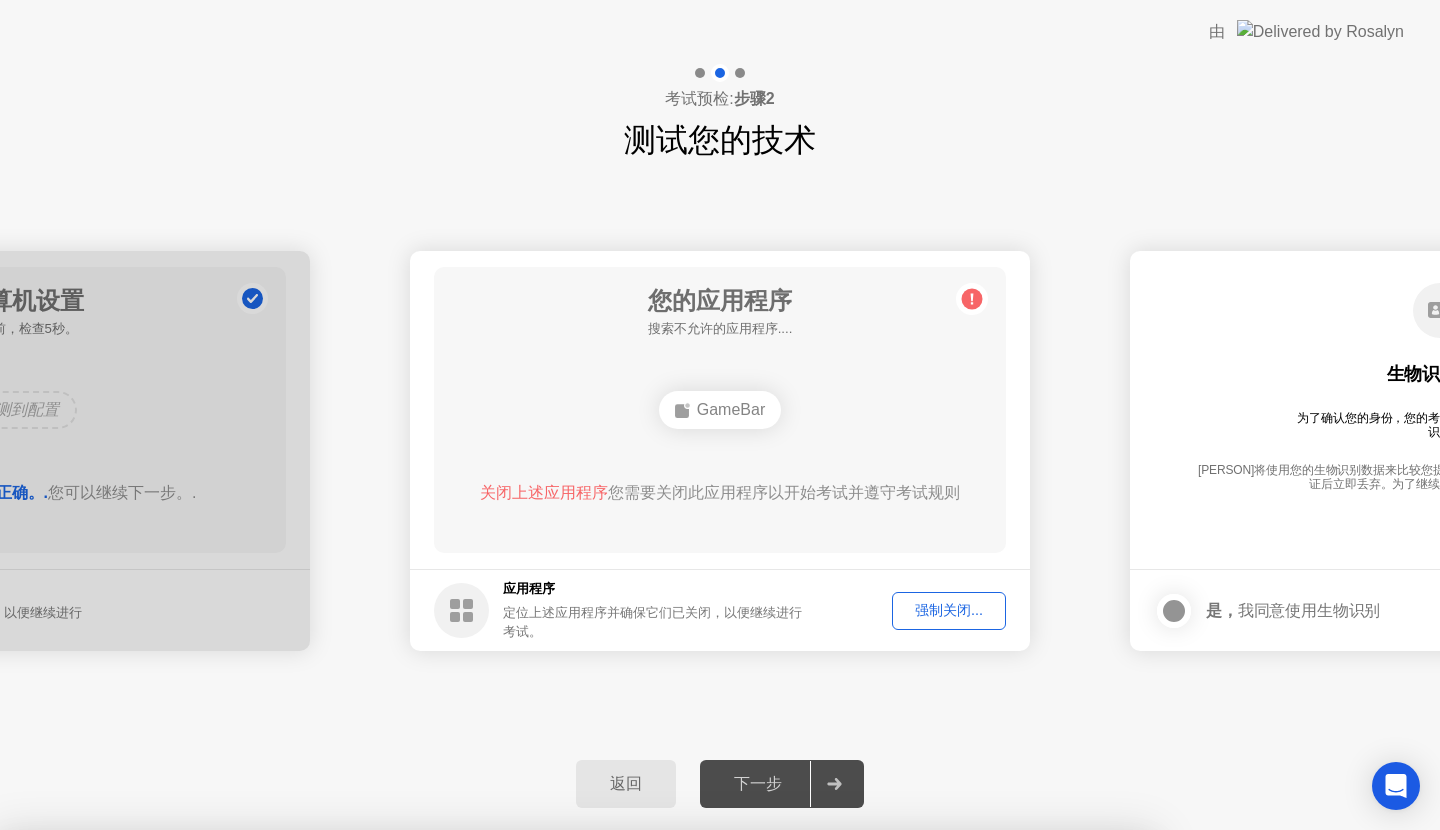 click on "关闭" at bounding box center (502, 1067) 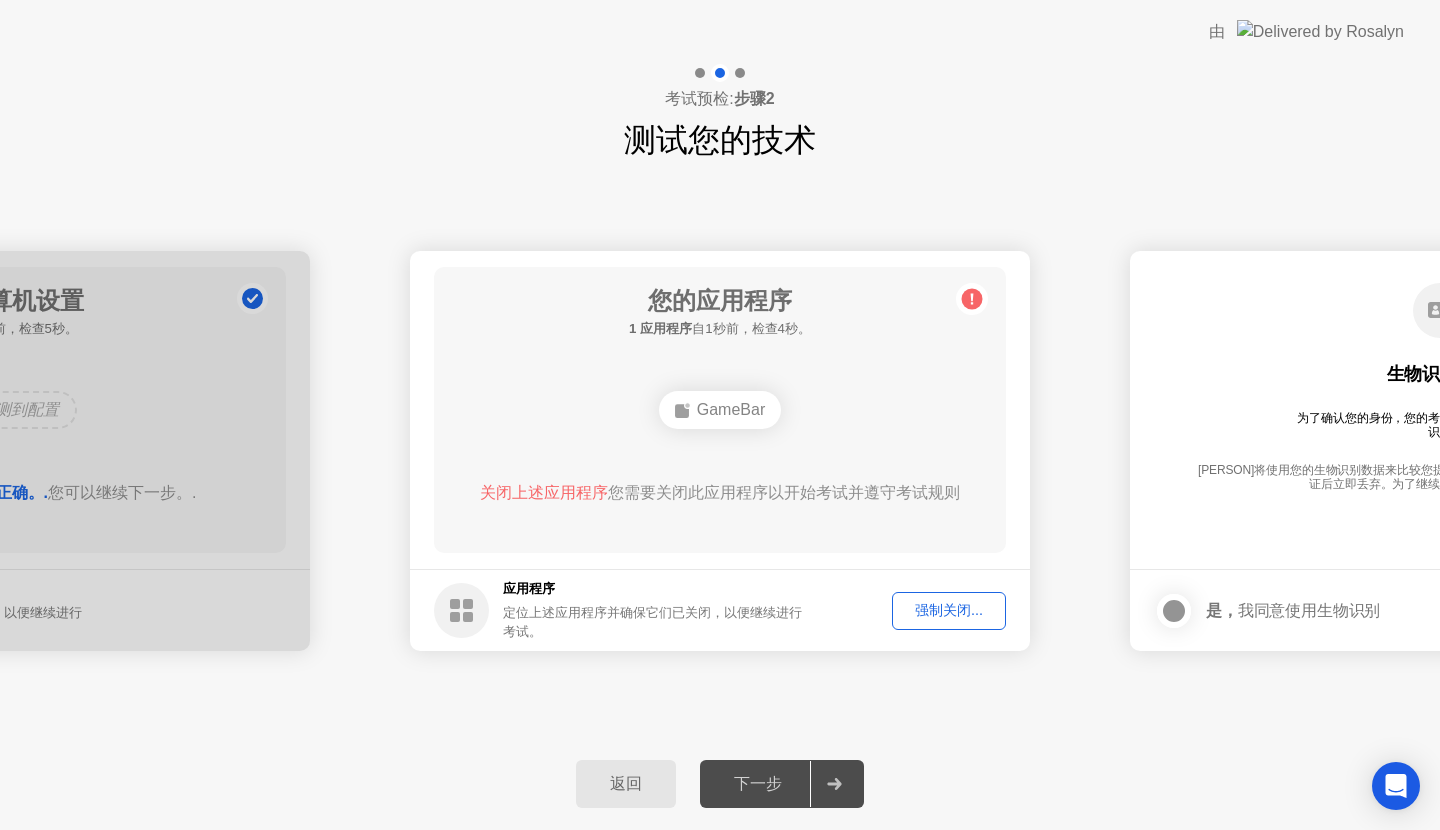 type 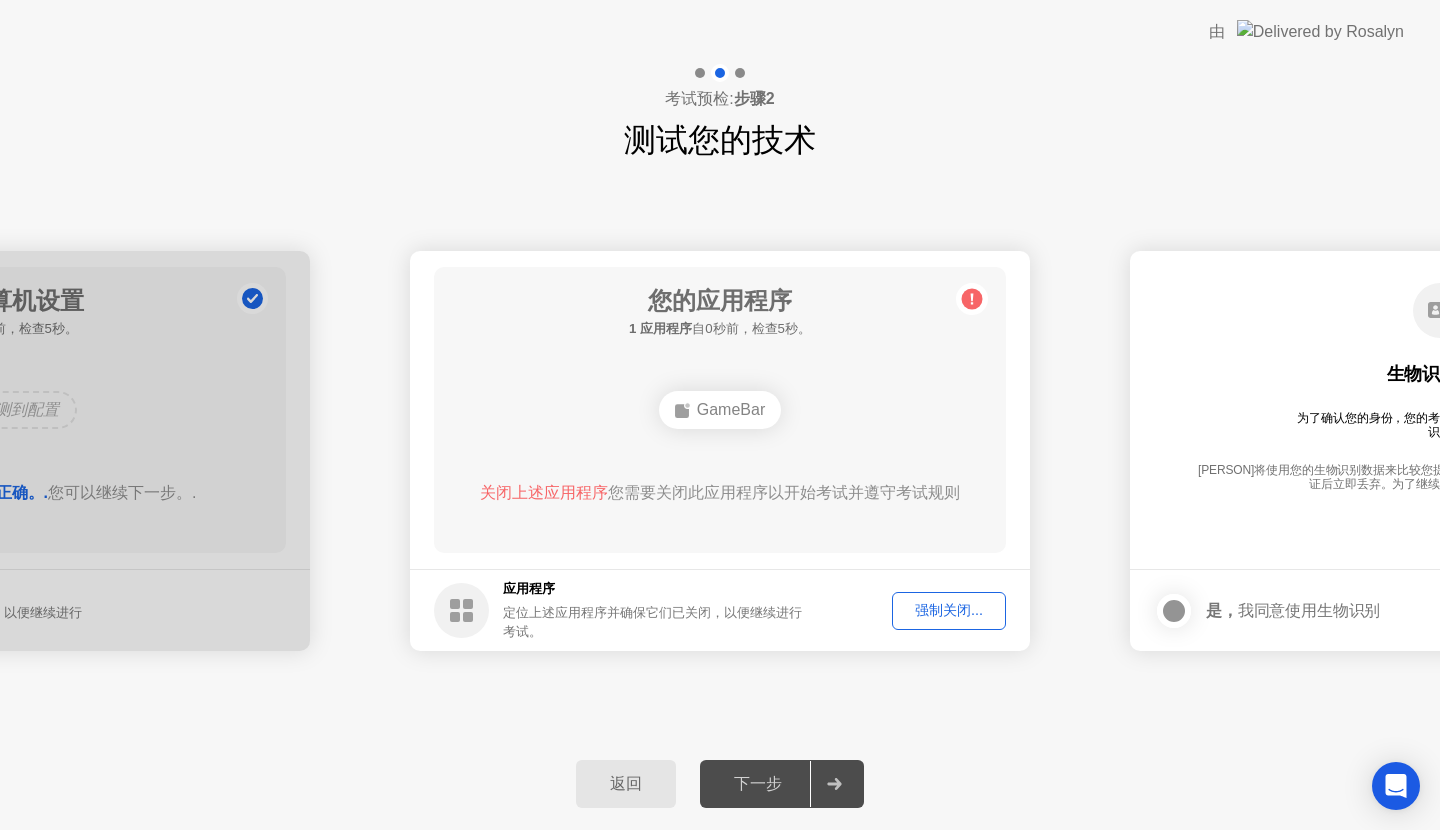 click on "强制关闭..." 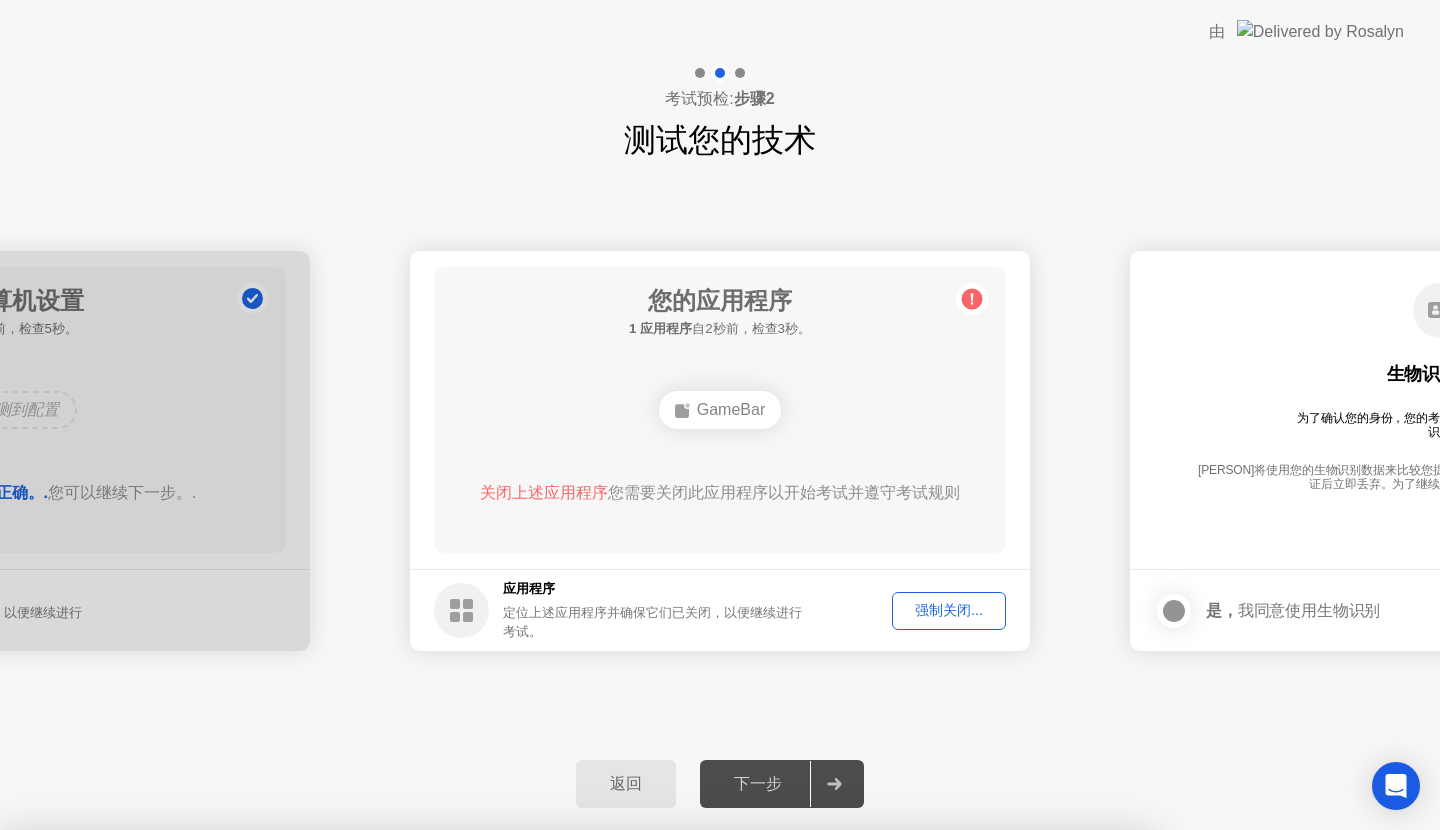 click on "确认" at bounding box center (635, 1105) 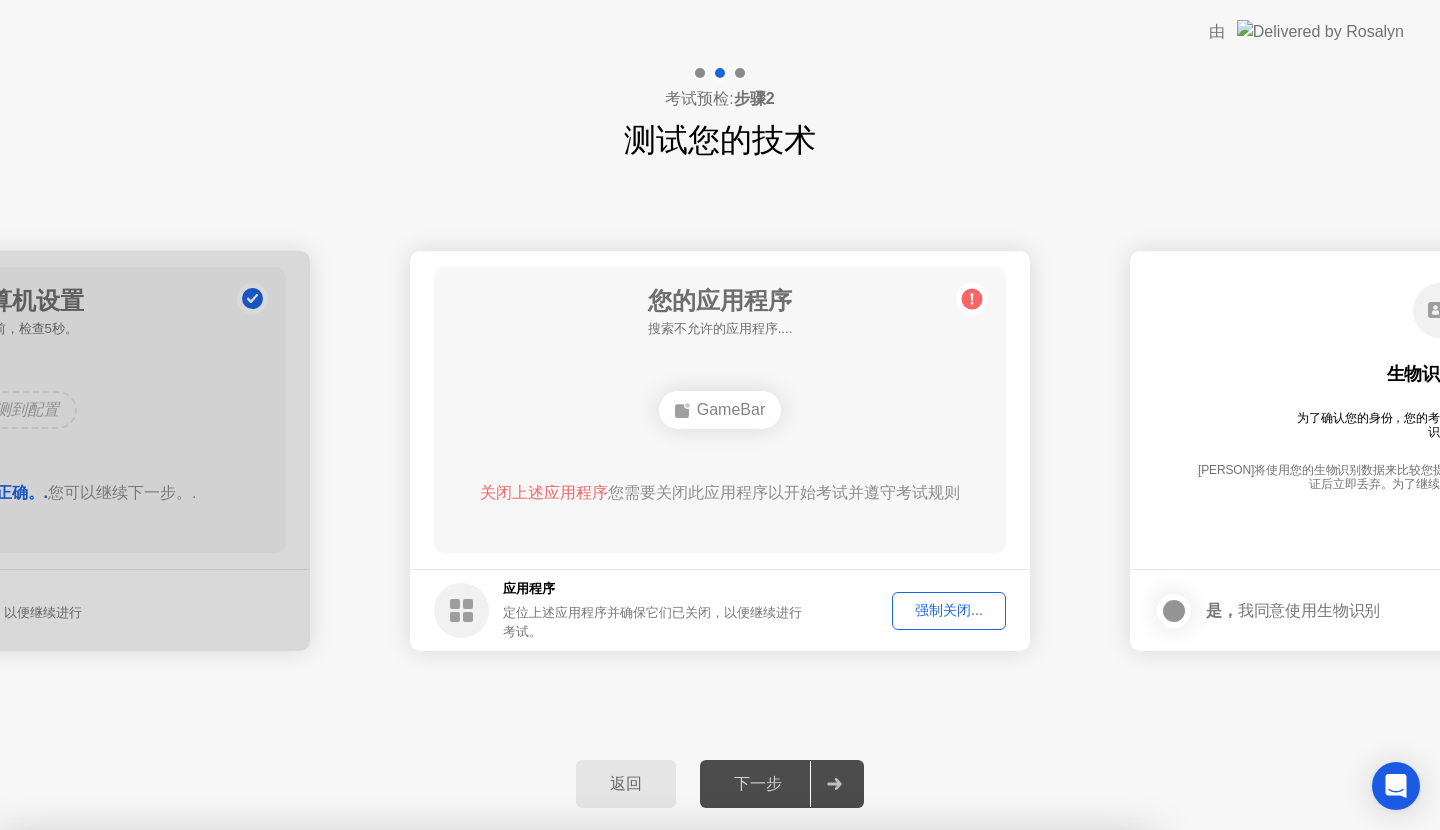 click on "关闭" at bounding box center (502, 1067) 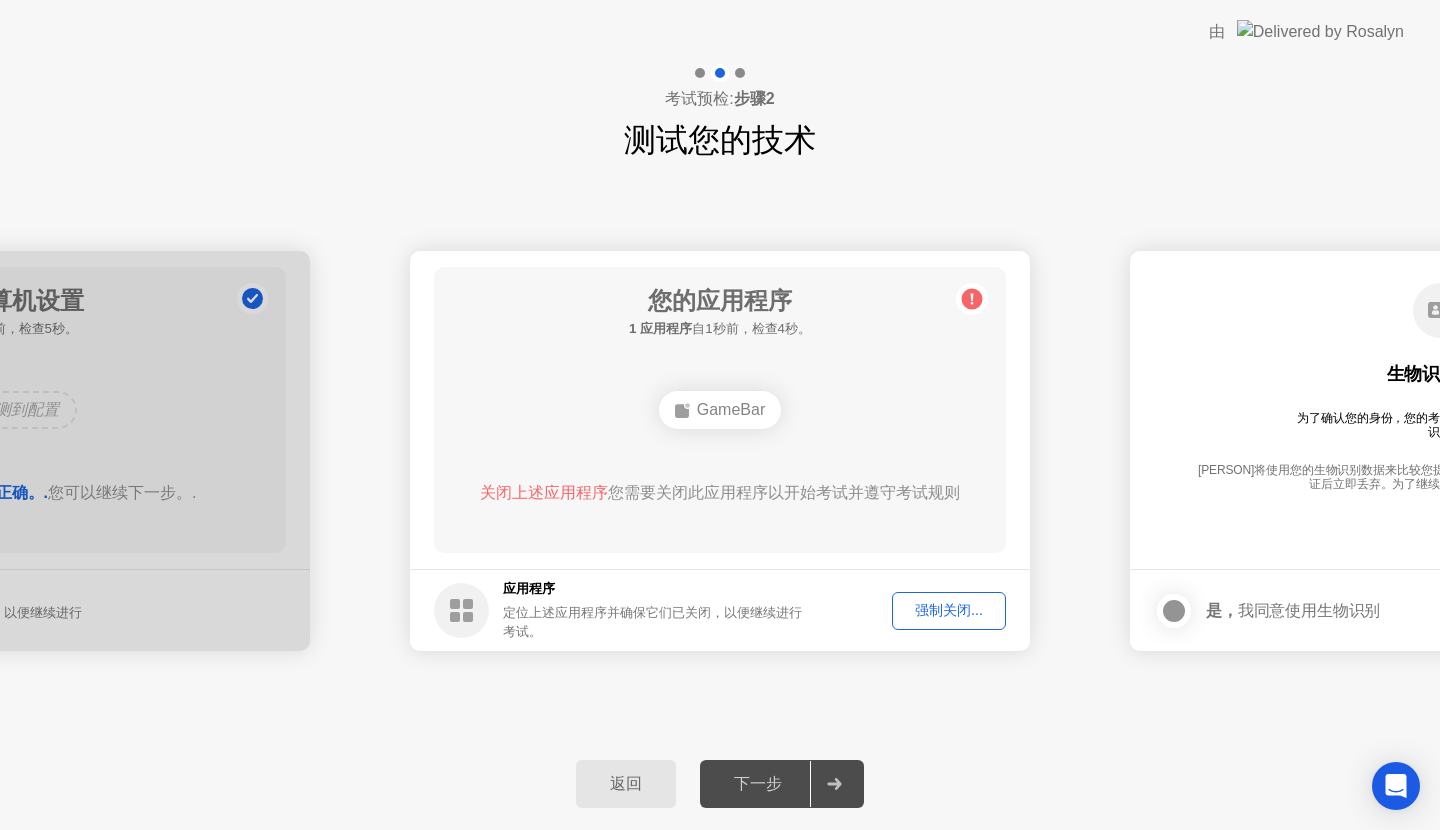 click on "返回" 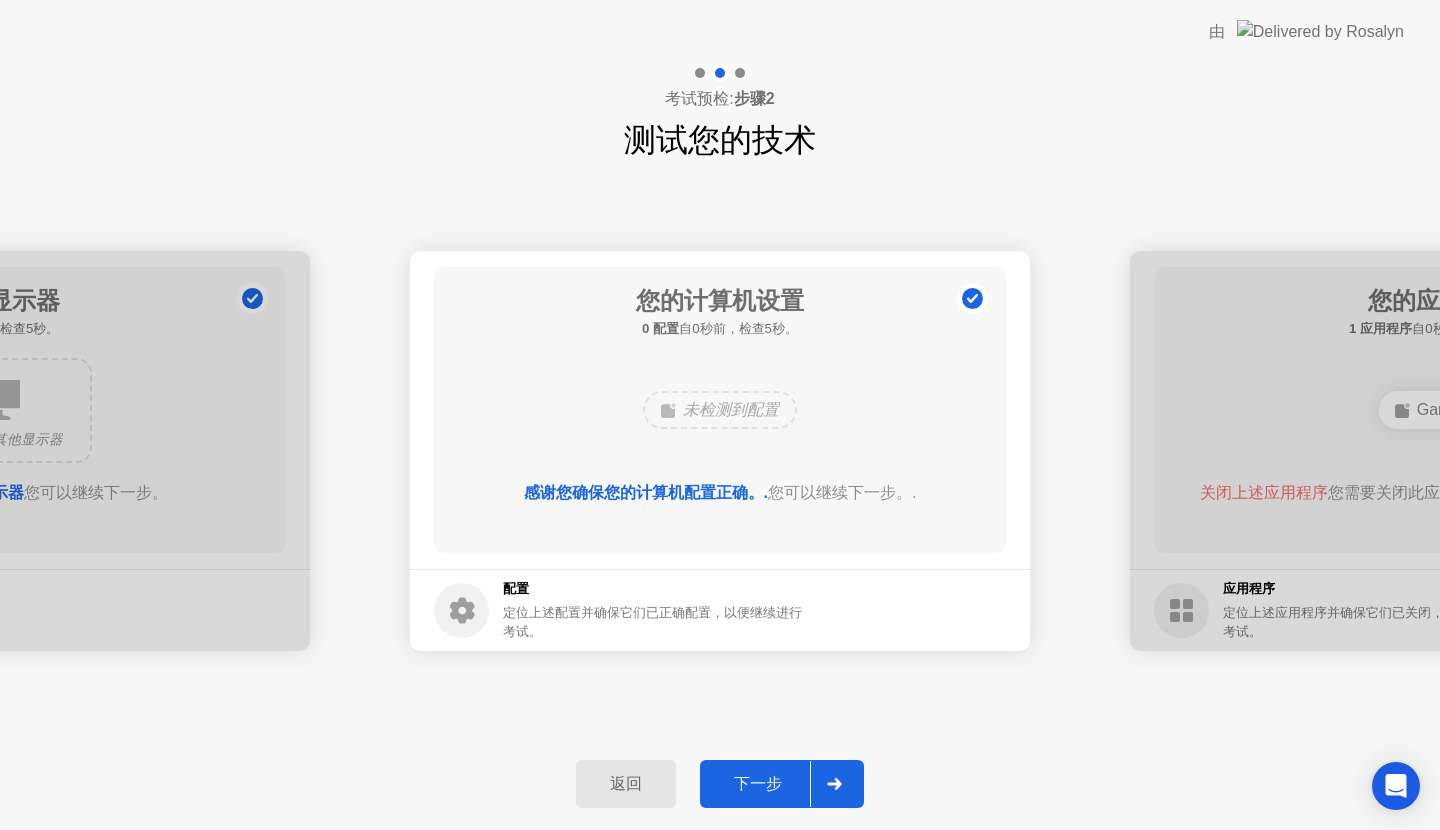 click on "下一步" 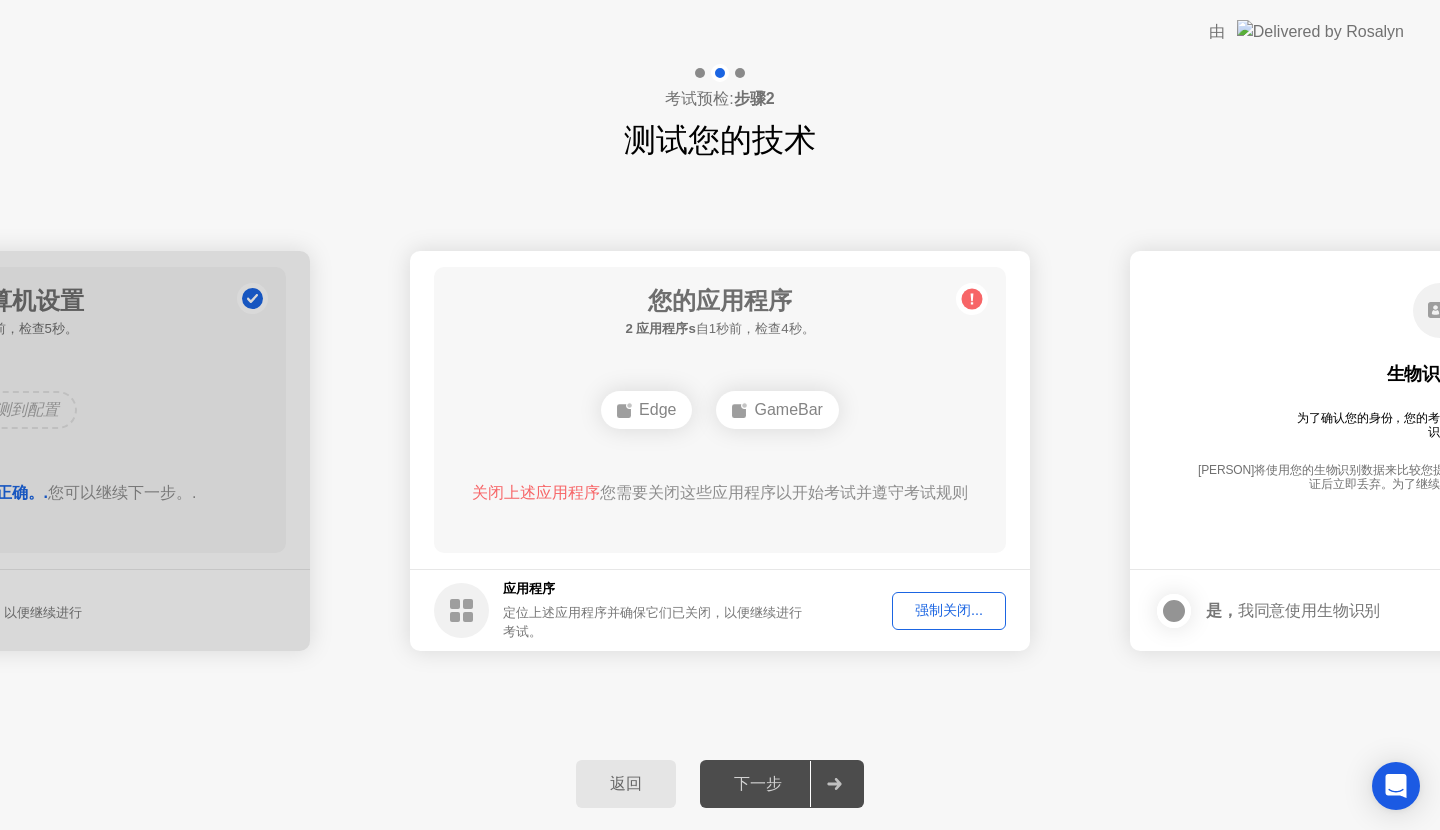 click on "强制关闭..." 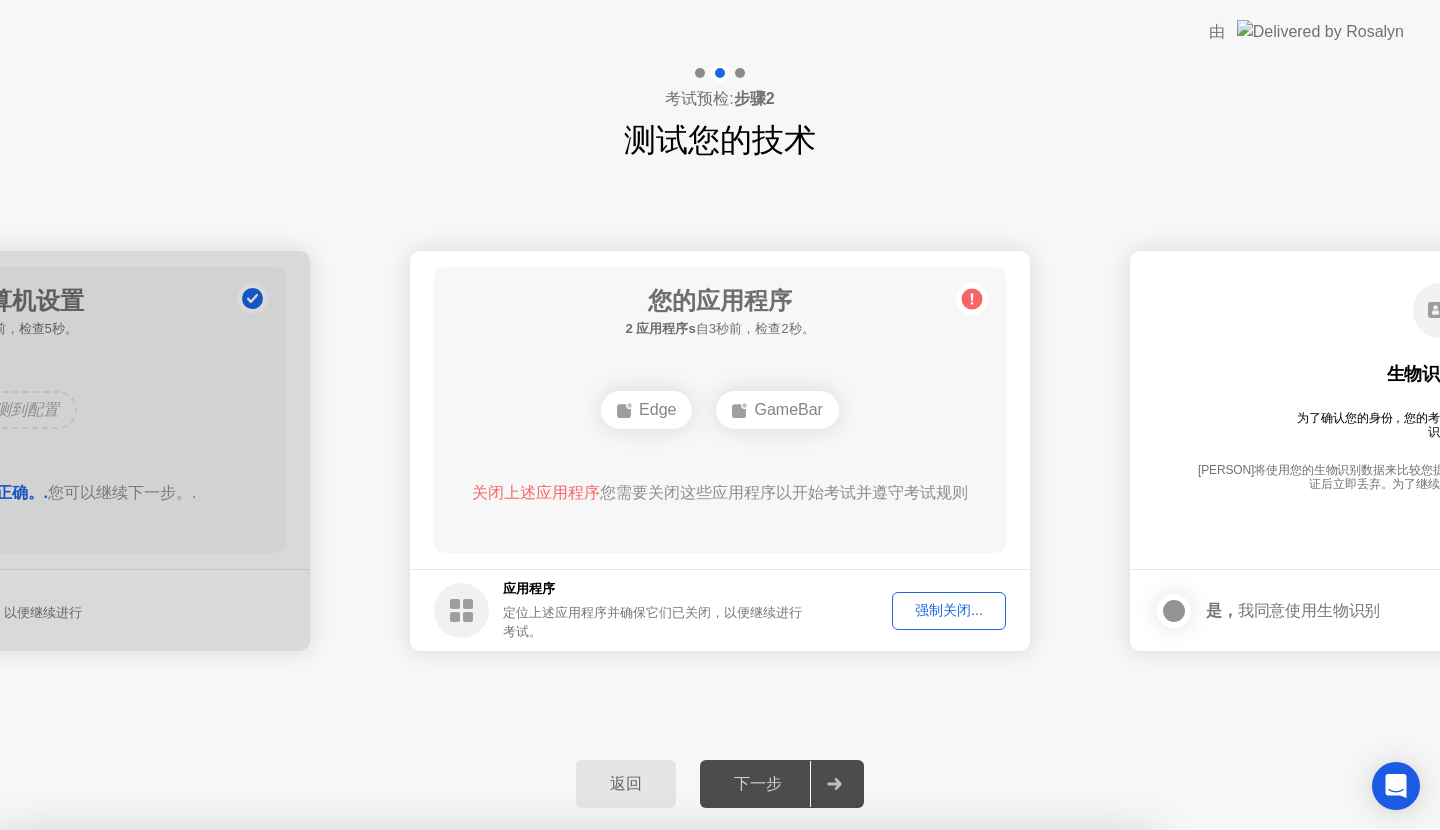 click on "确认" at bounding box center (635, 1105) 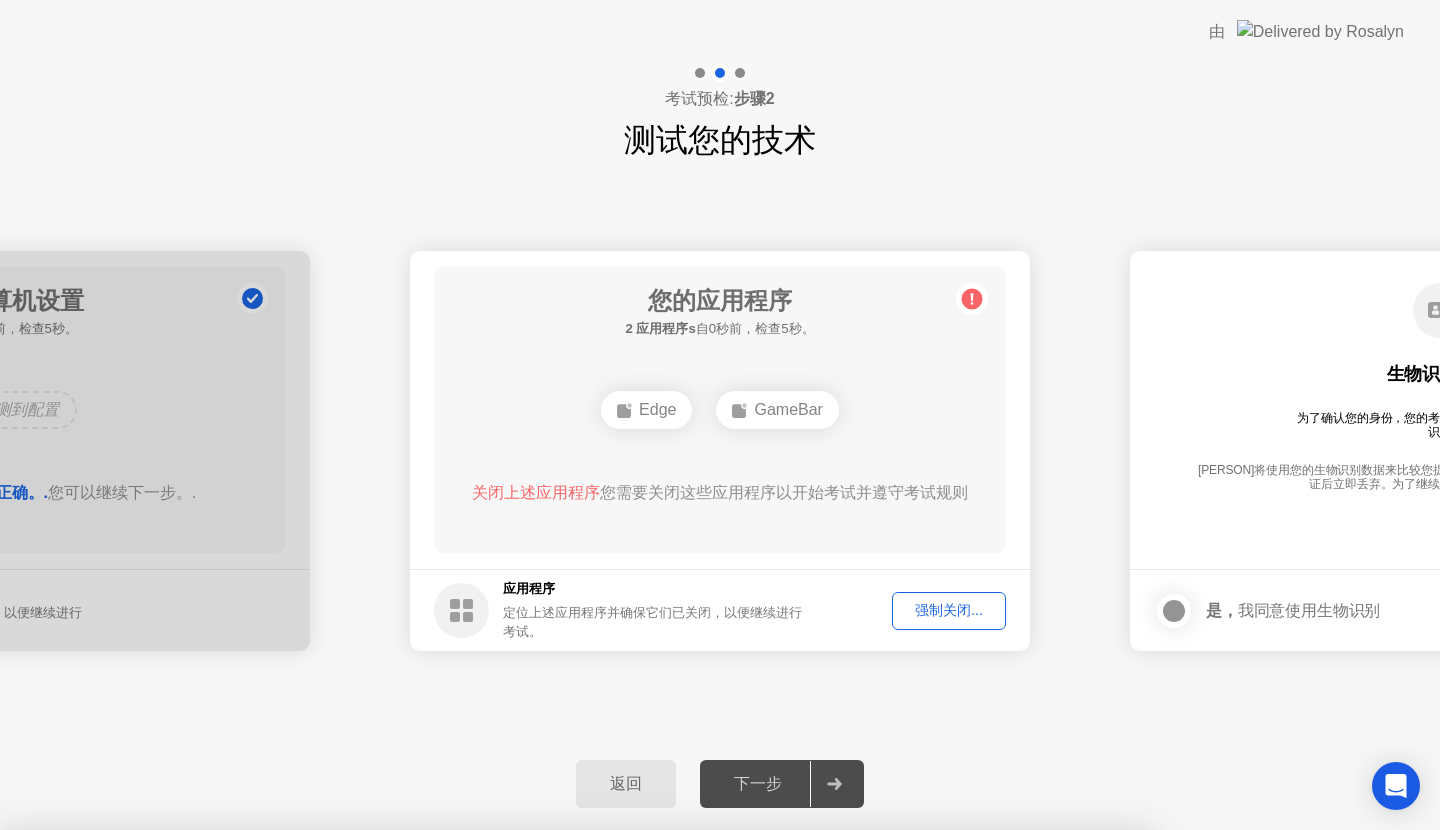 click on "关闭" at bounding box center [502, 1067] 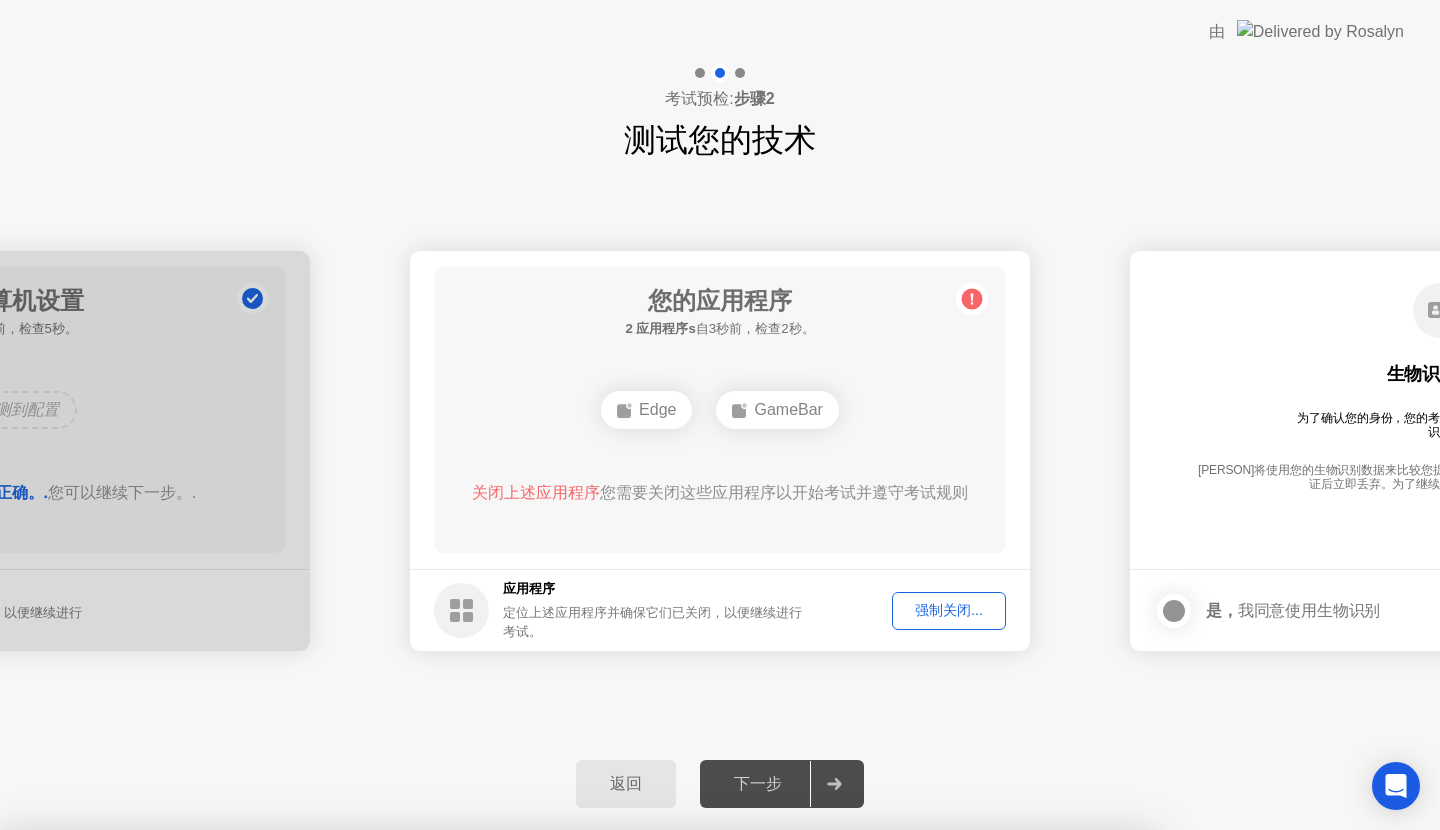 click on "关闭应用程序" at bounding box center (688, 1062) 